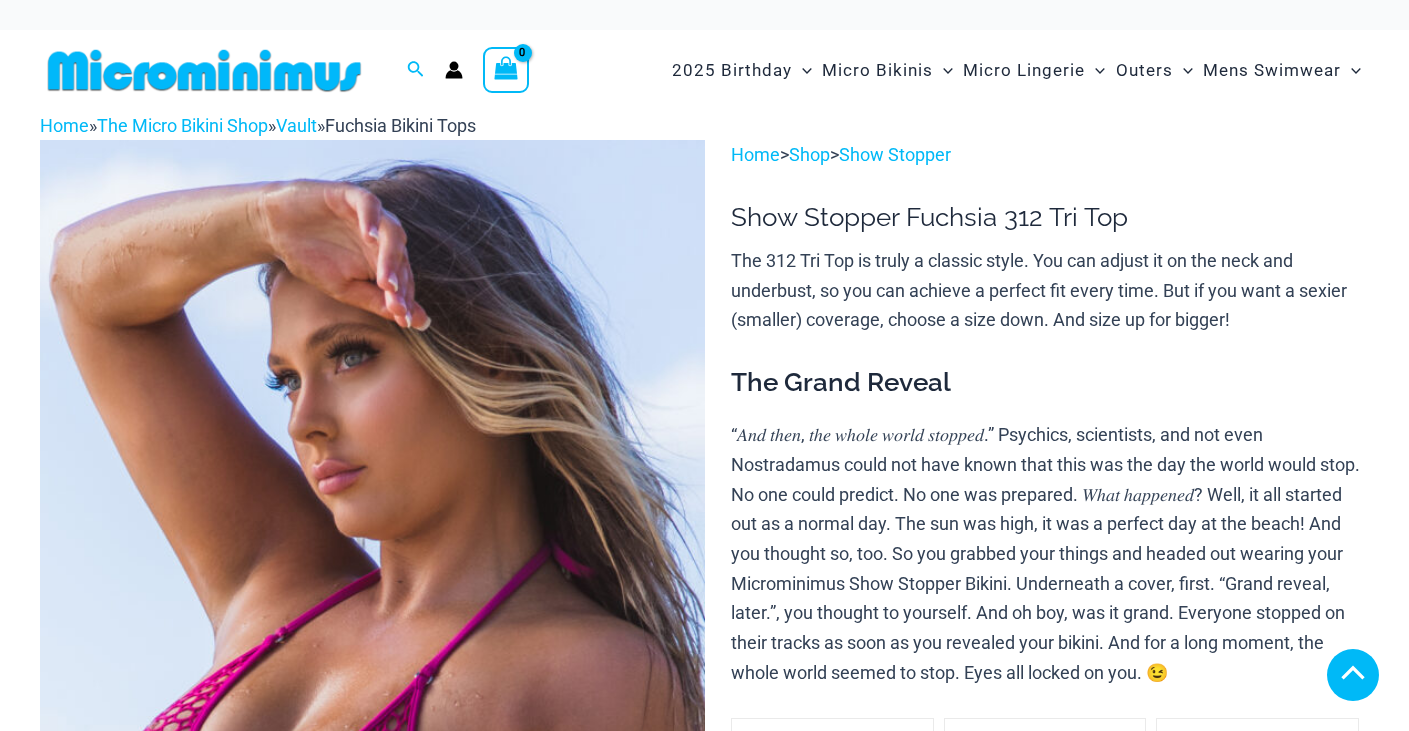 scroll, scrollTop: 400, scrollLeft: 0, axis: vertical 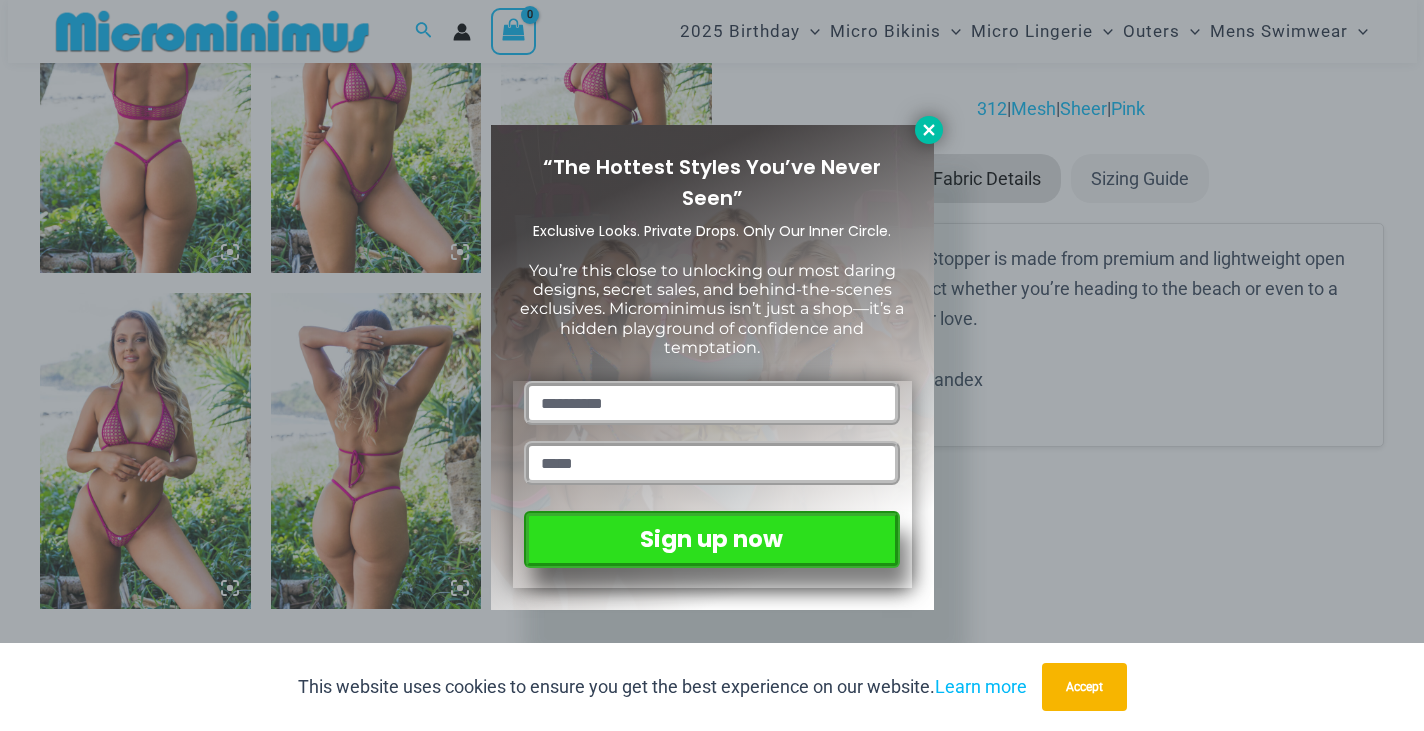 click 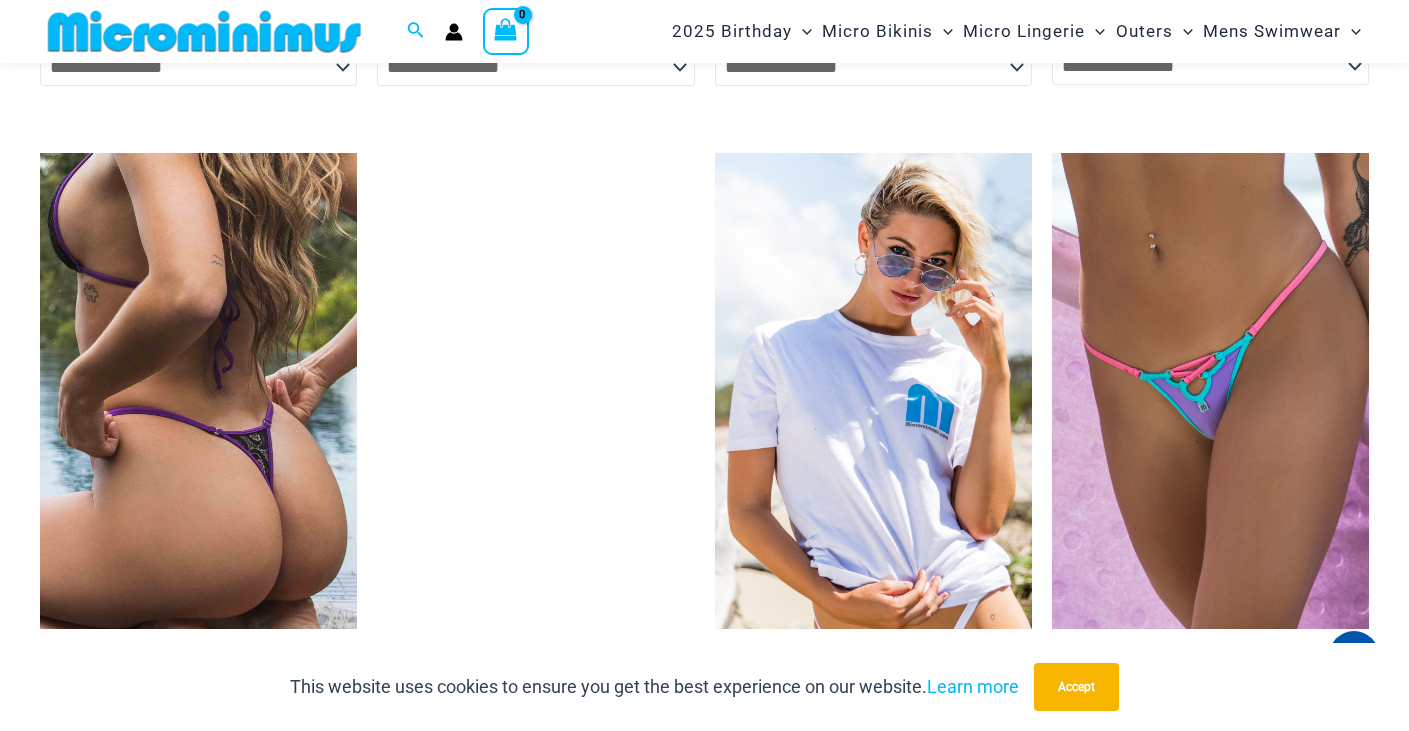 scroll, scrollTop: 7182, scrollLeft: 0, axis: vertical 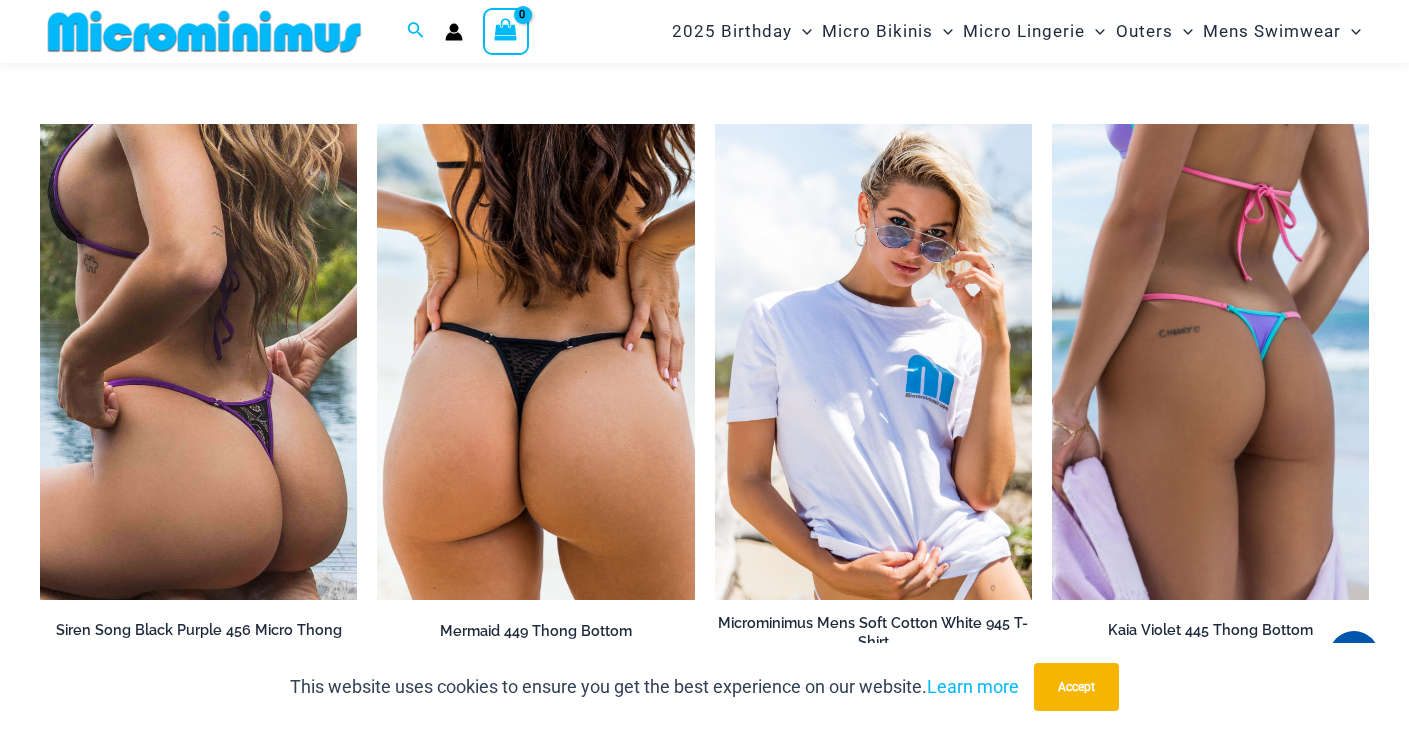 click at bounding box center [1210, 362] 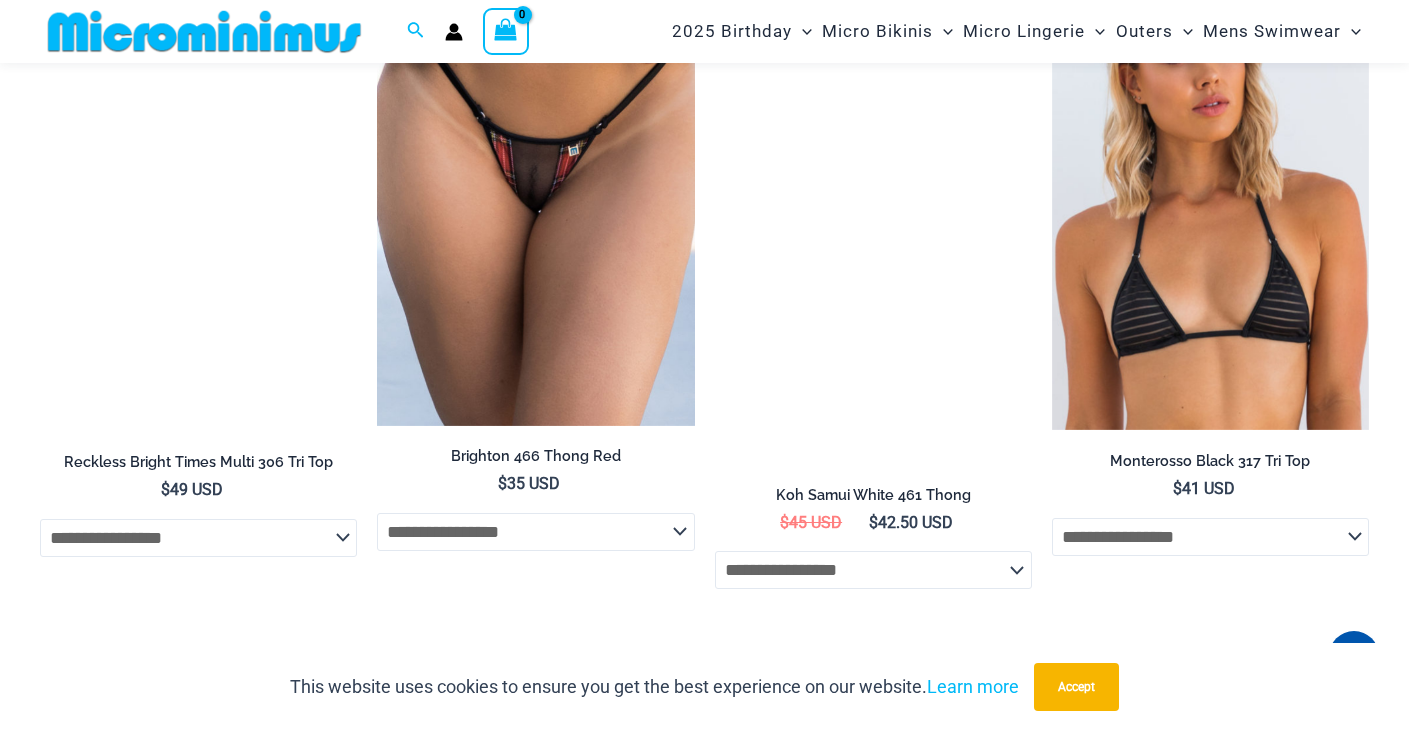 scroll, scrollTop: 3183, scrollLeft: 0, axis: vertical 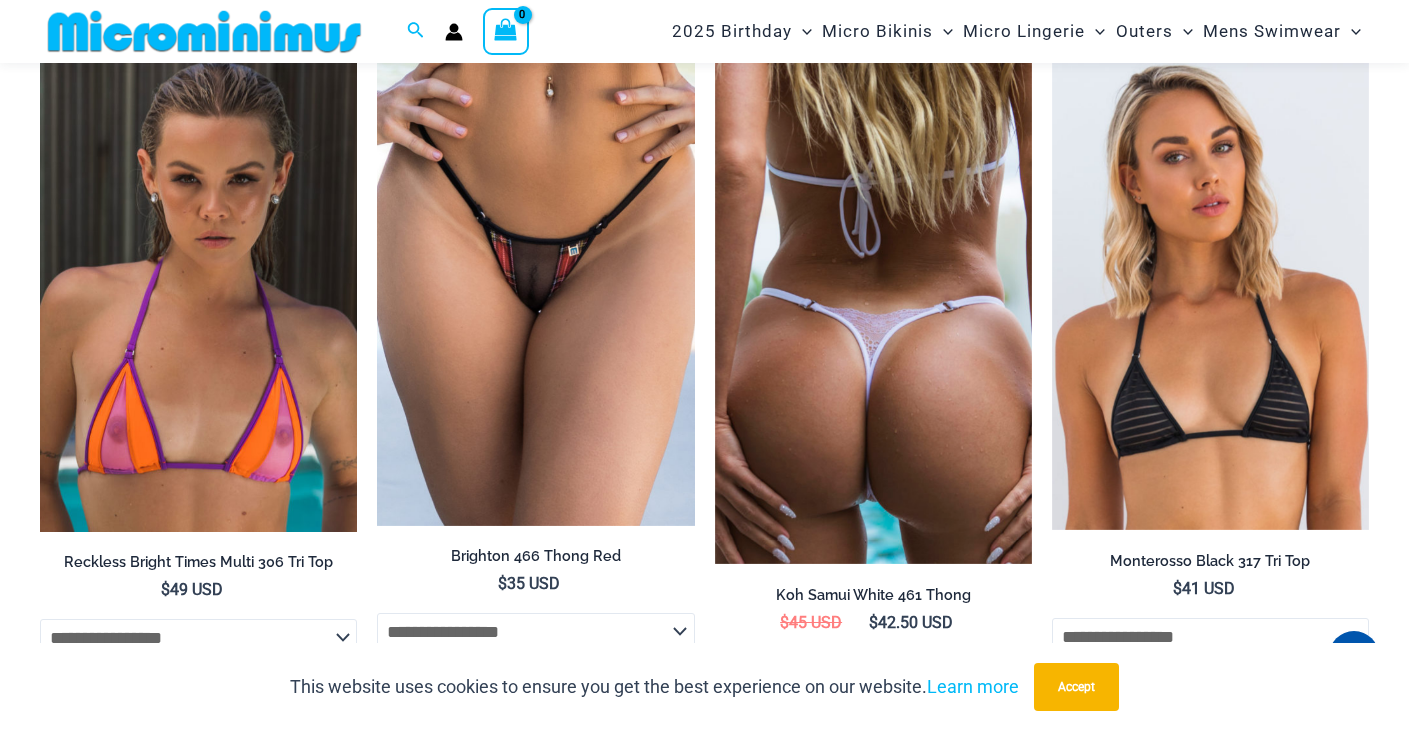 click at bounding box center (873, 310) 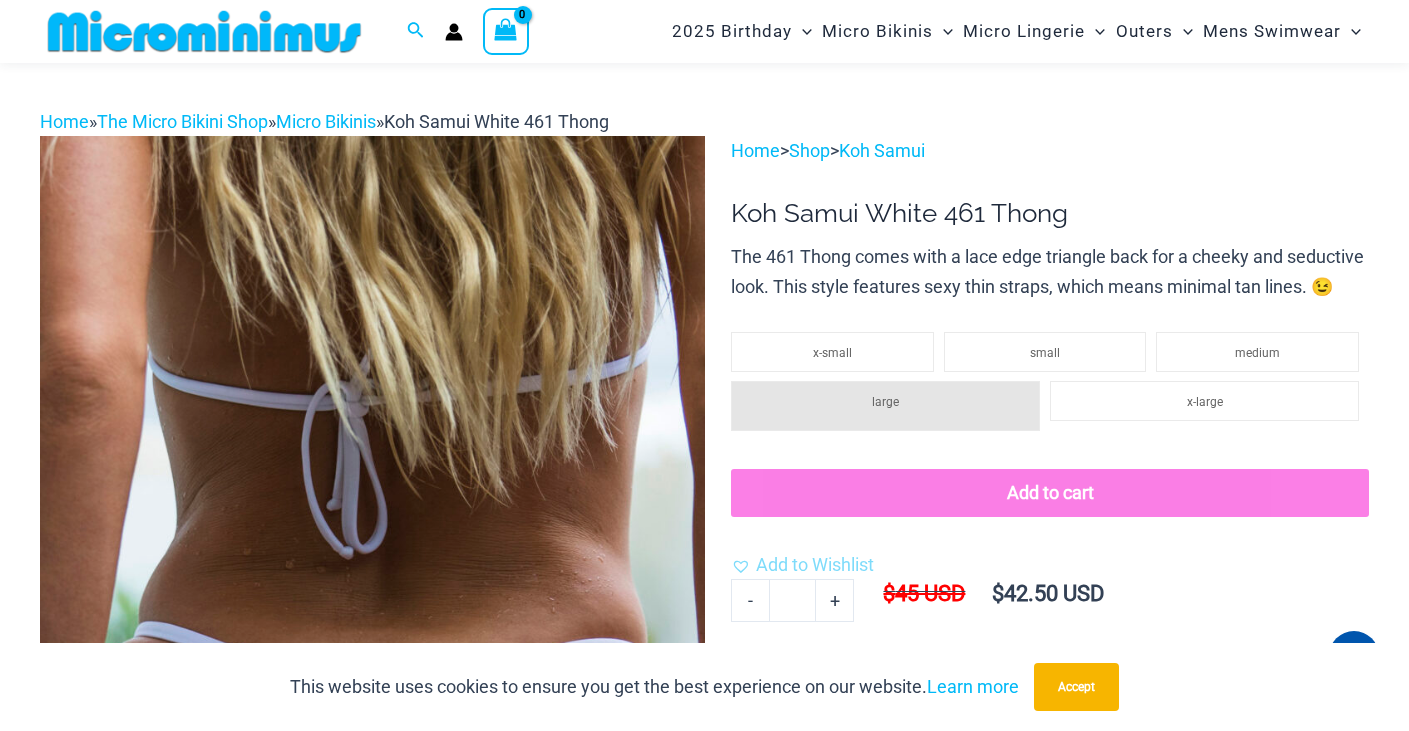 scroll, scrollTop: 0, scrollLeft: 0, axis: both 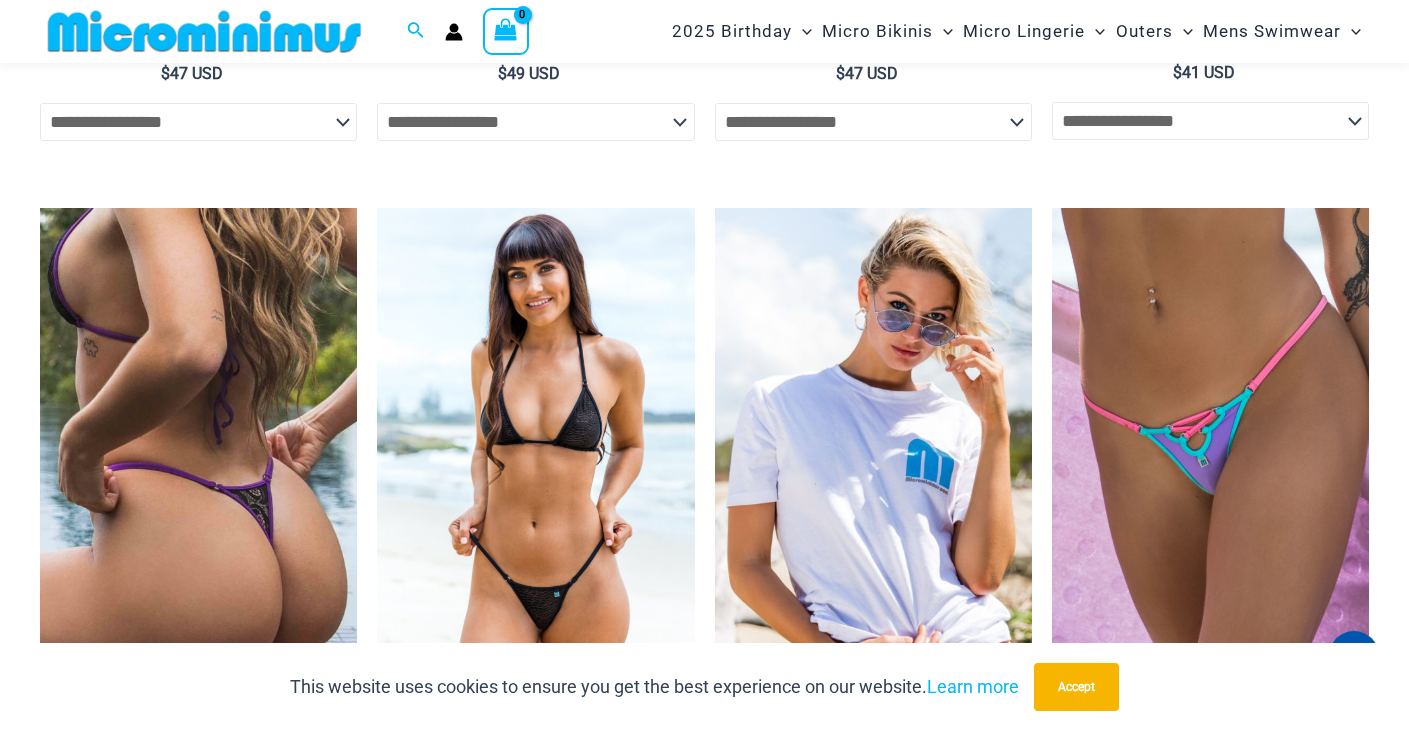 click at bounding box center [535, 446] 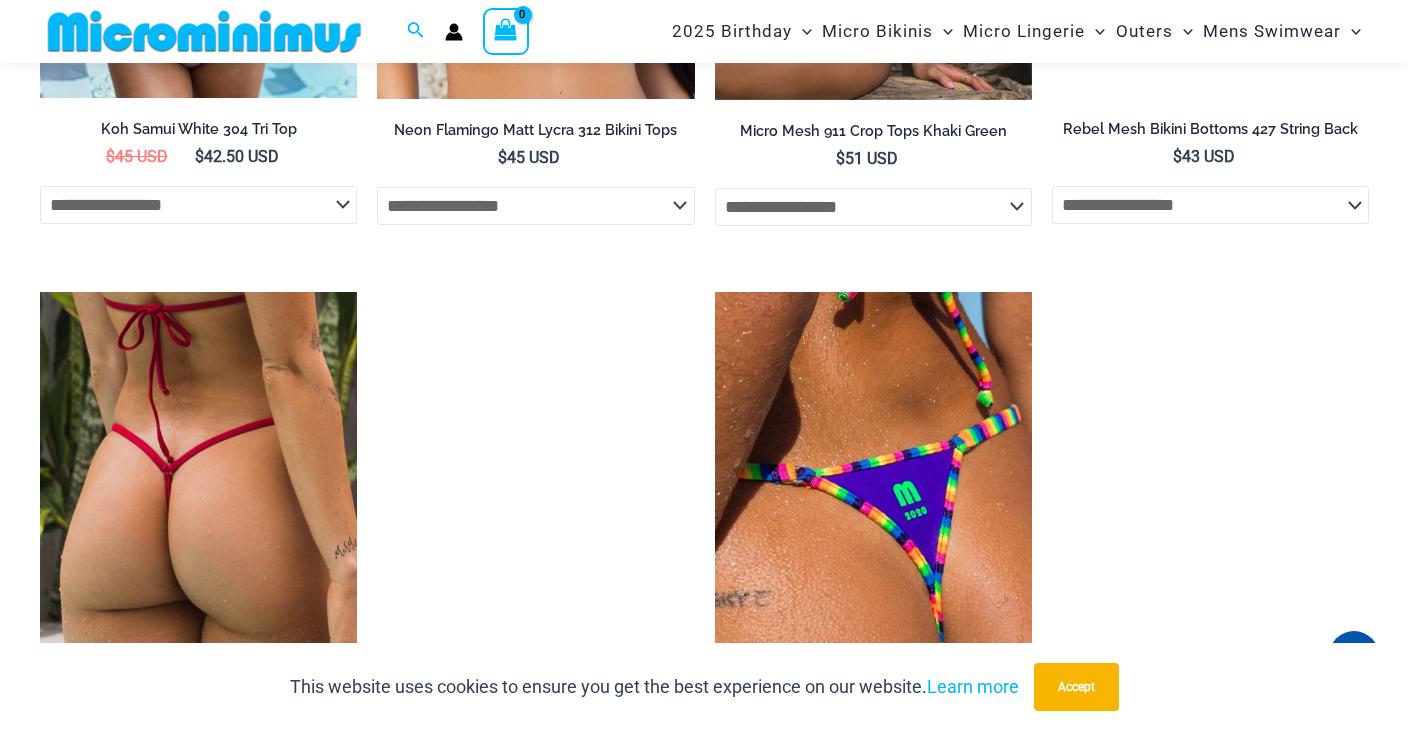 scroll, scrollTop: 2294, scrollLeft: 0, axis: vertical 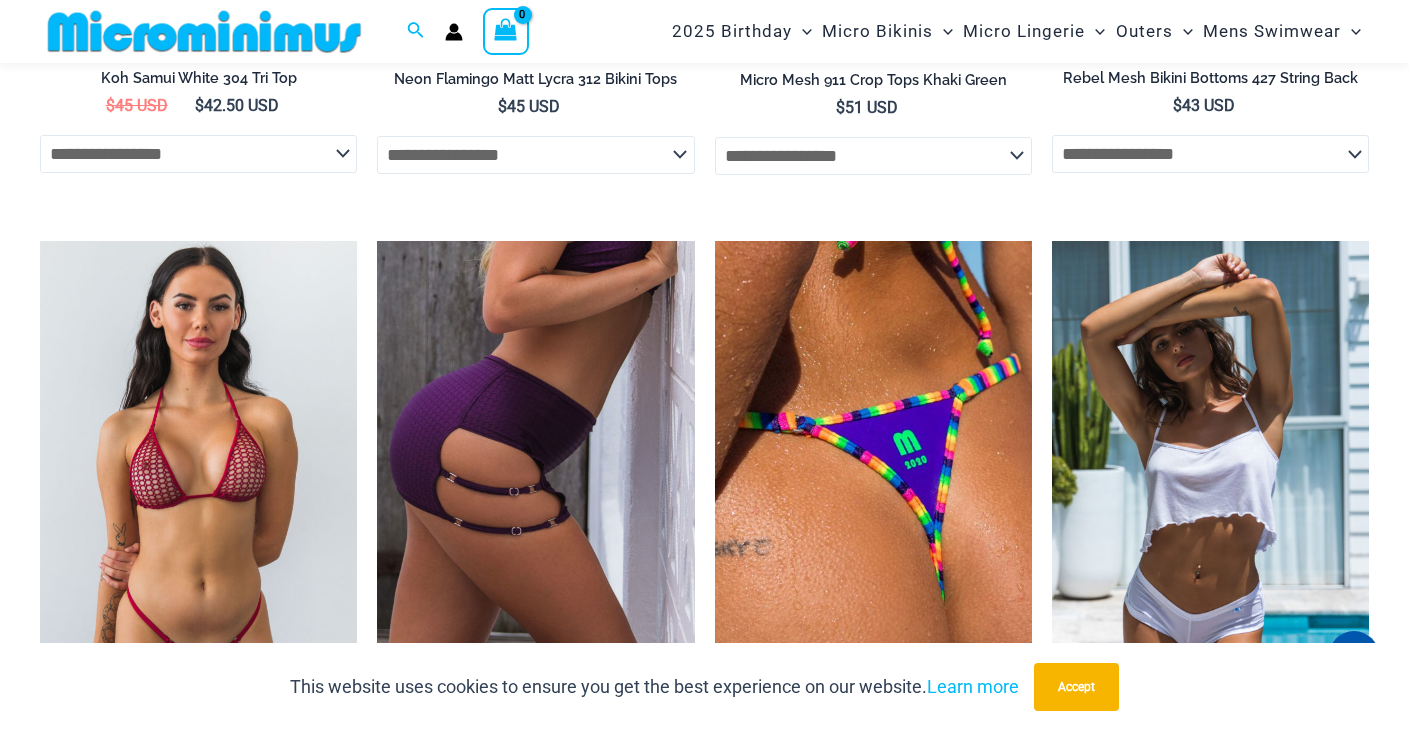 click at bounding box center (198, 479) 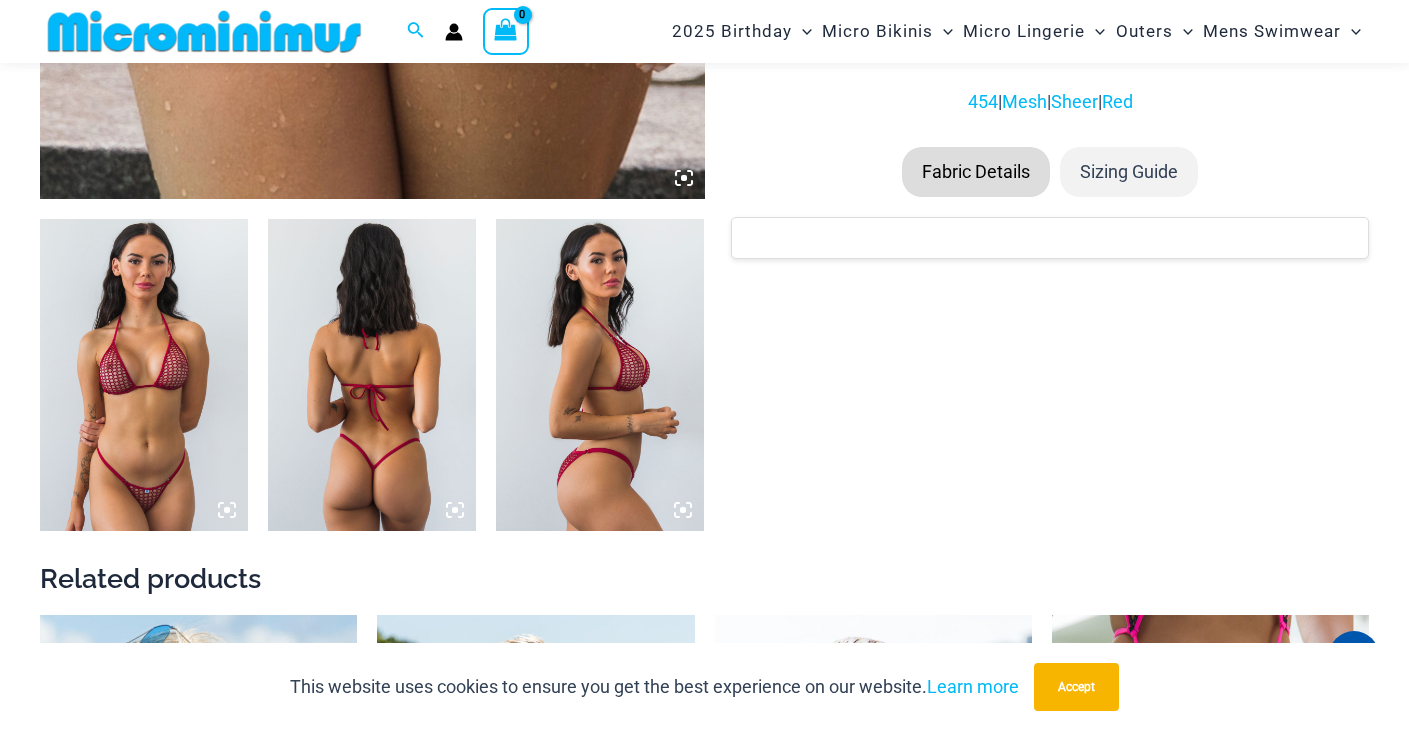 scroll, scrollTop: 885, scrollLeft: 0, axis: vertical 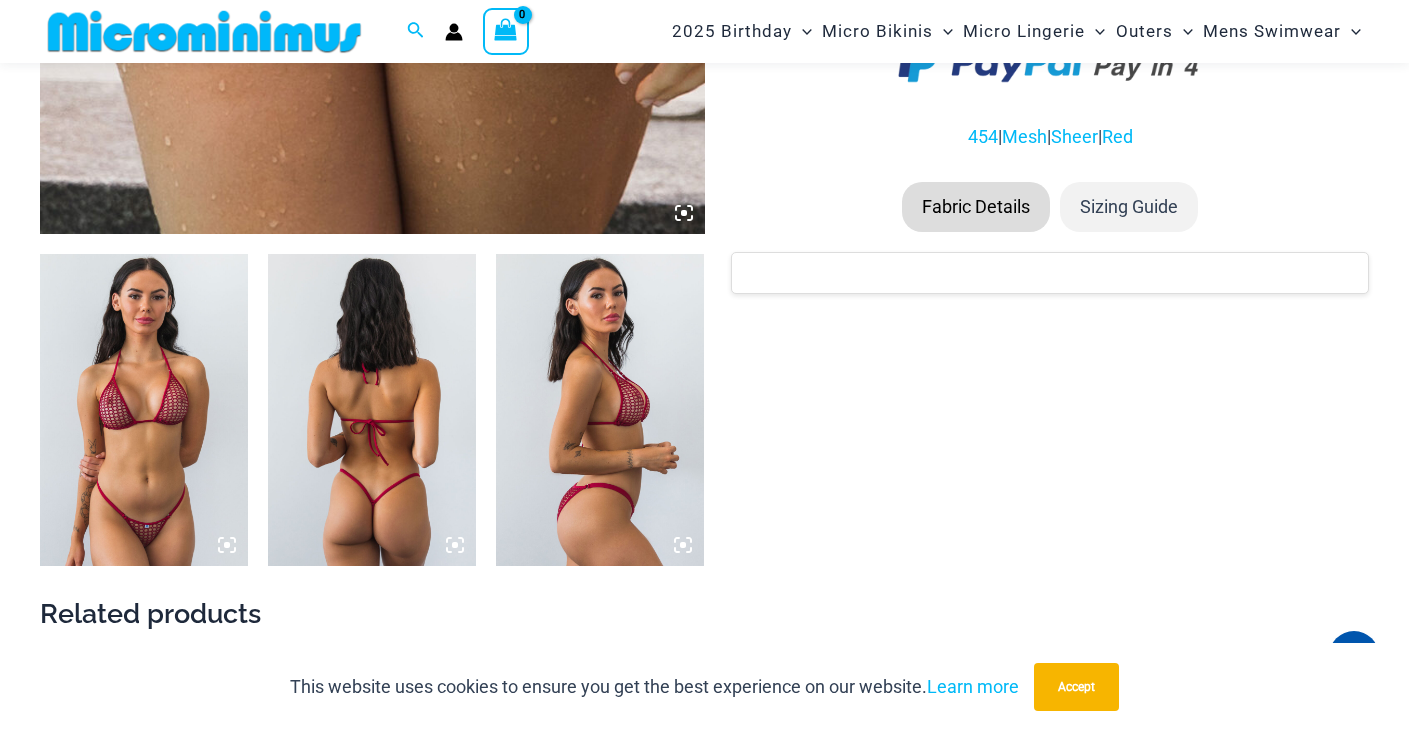 click at bounding box center [144, 410] 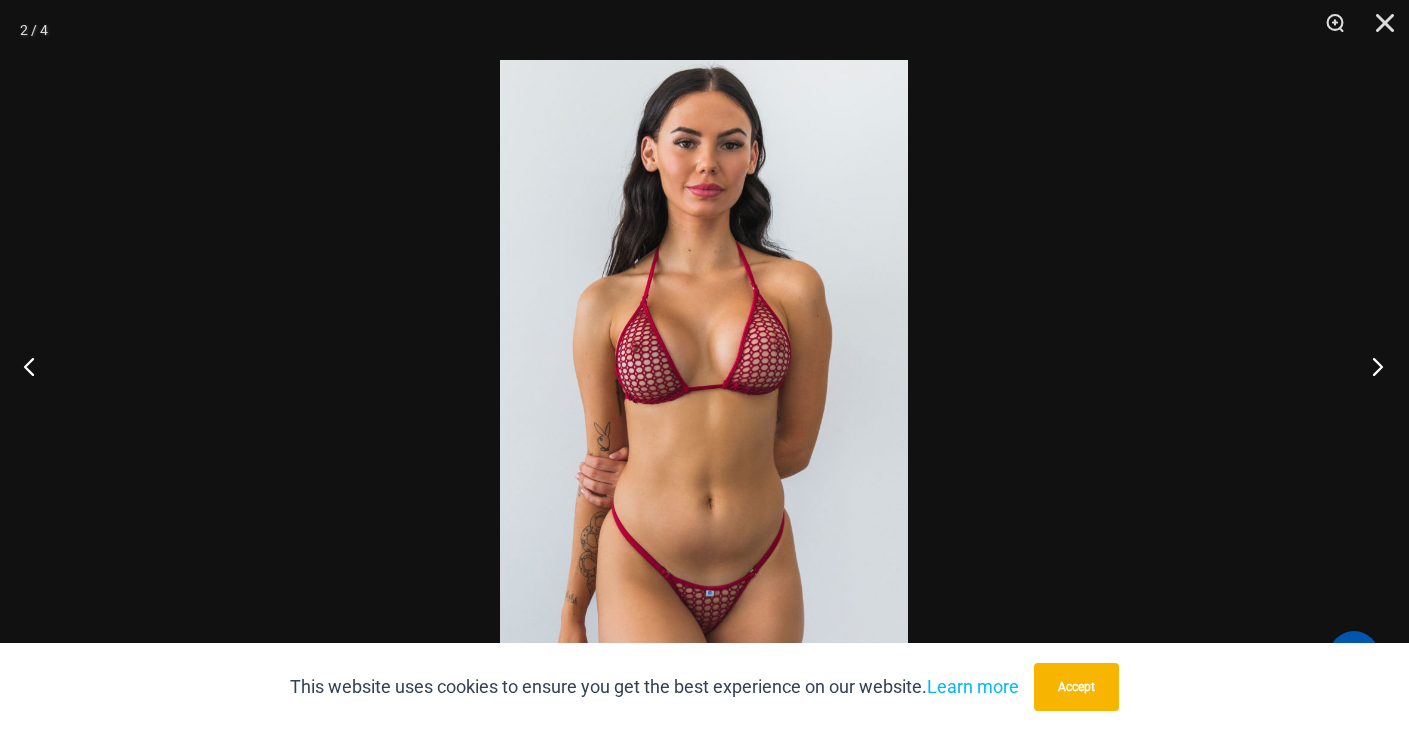 click at bounding box center (1371, 366) 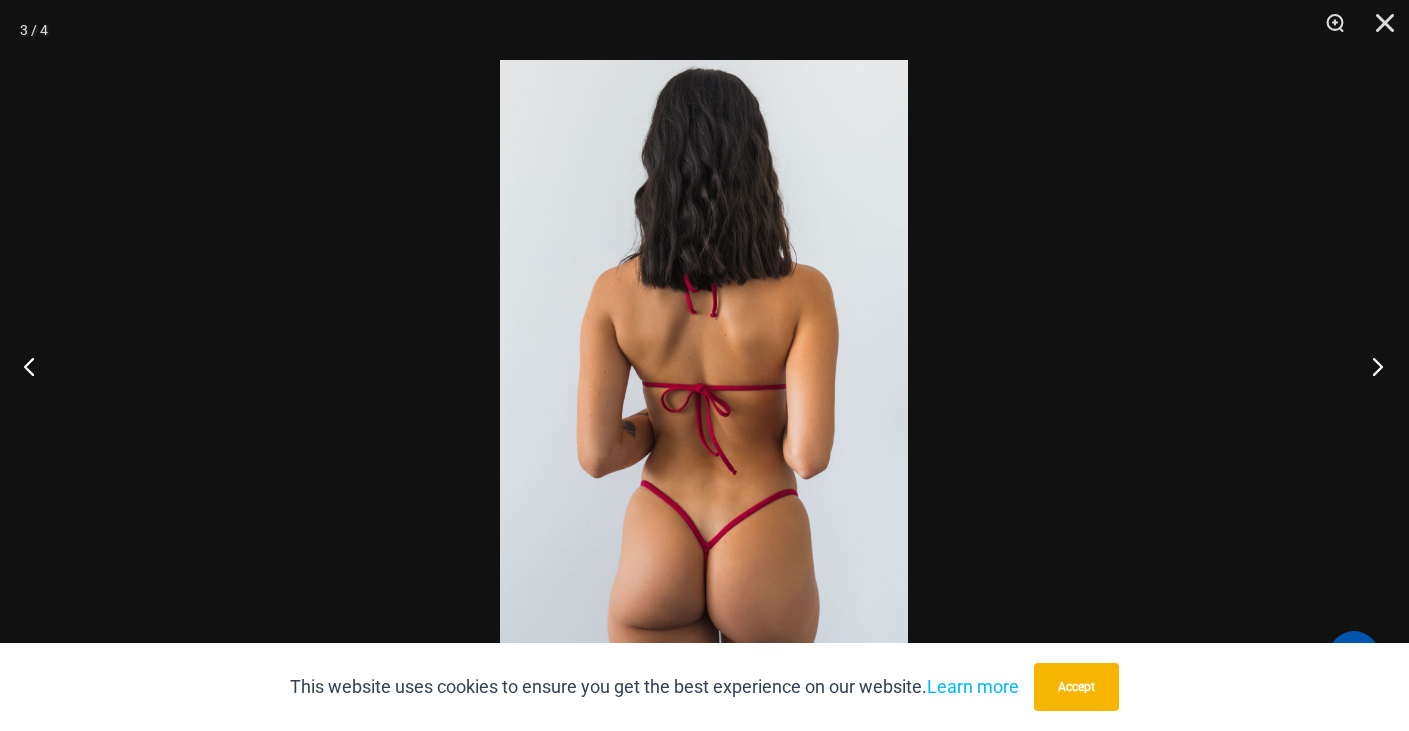 click at bounding box center (1371, 366) 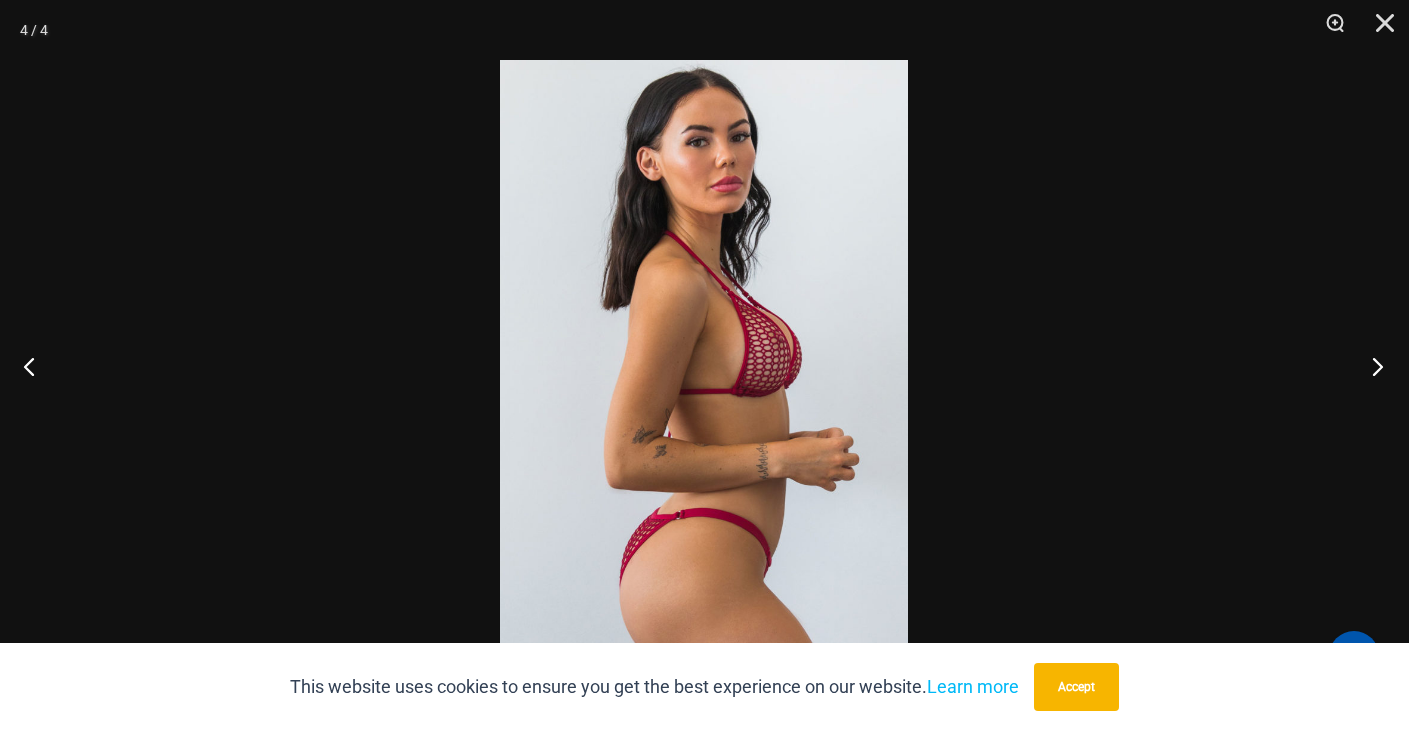 click at bounding box center (1371, 366) 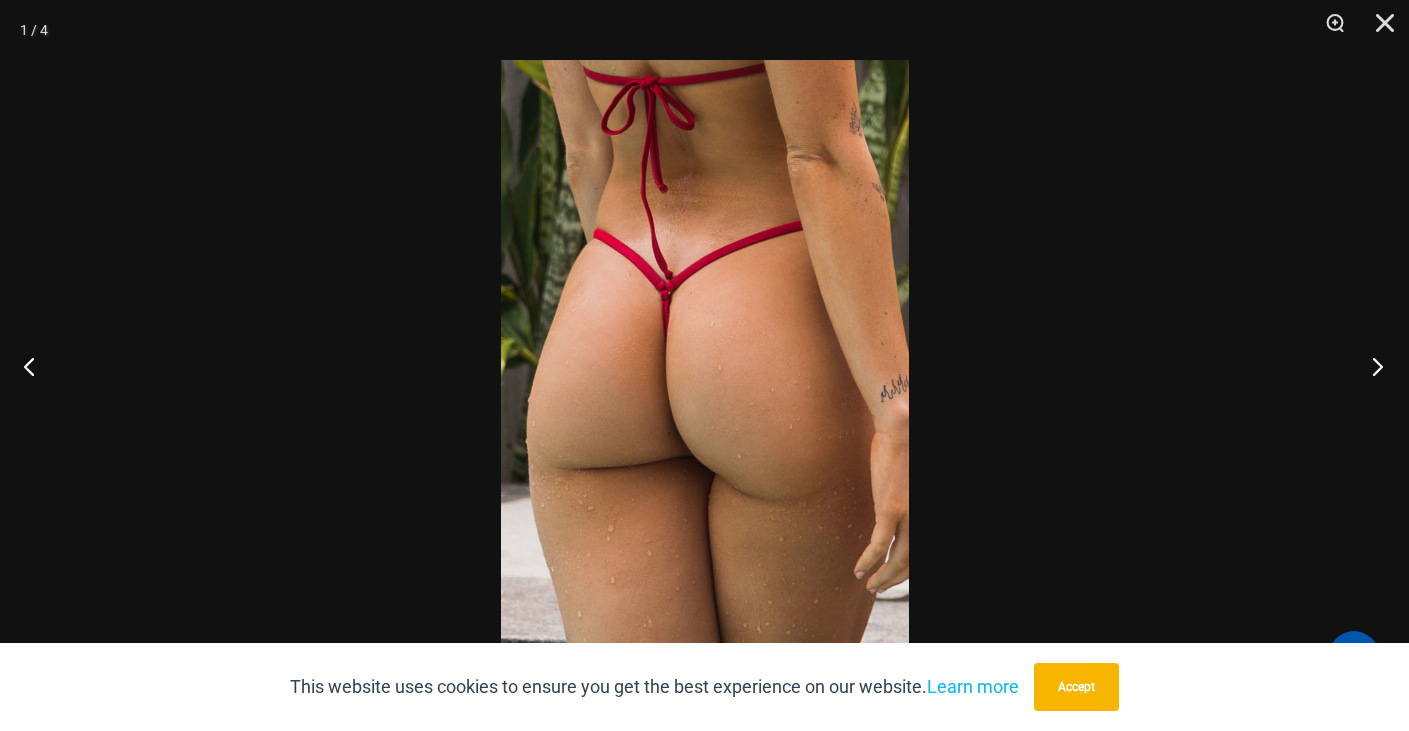 click at bounding box center (1371, 366) 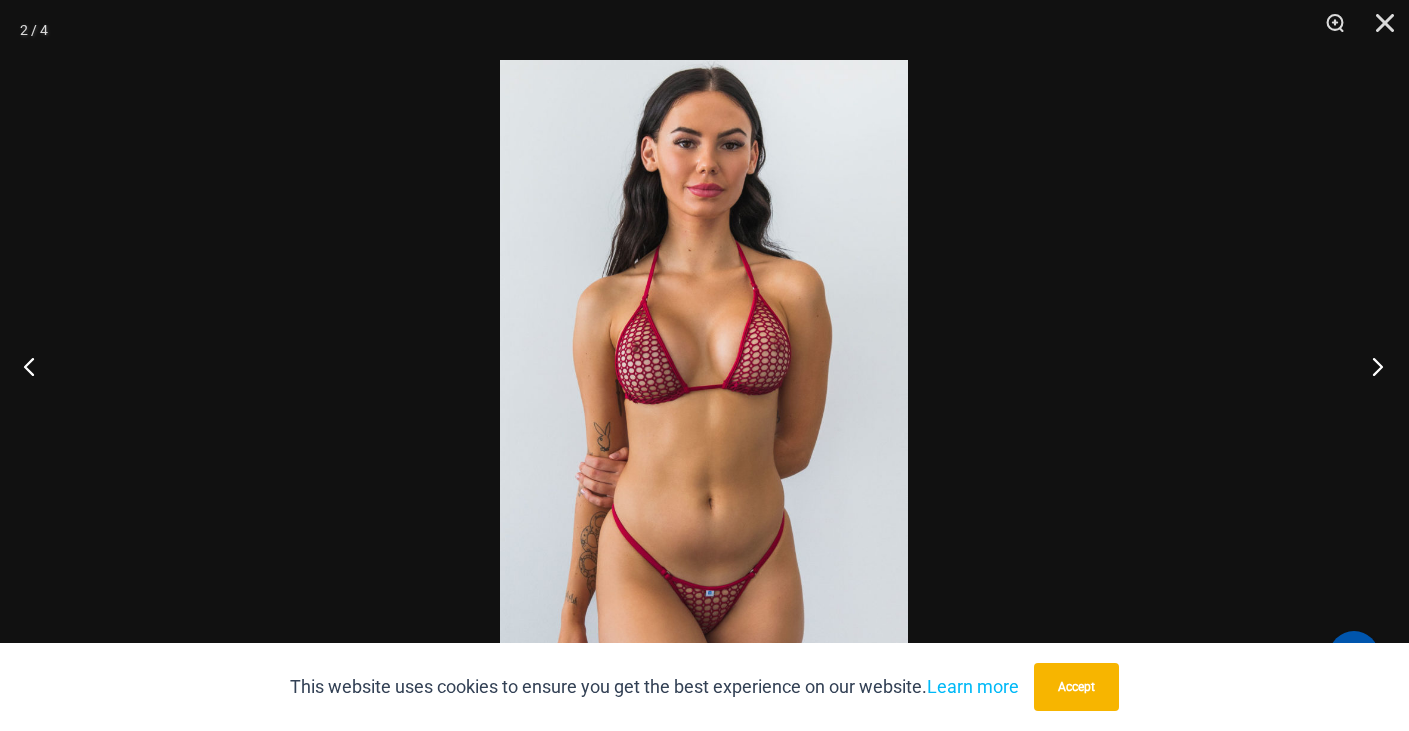 click at bounding box center [1371, 366] 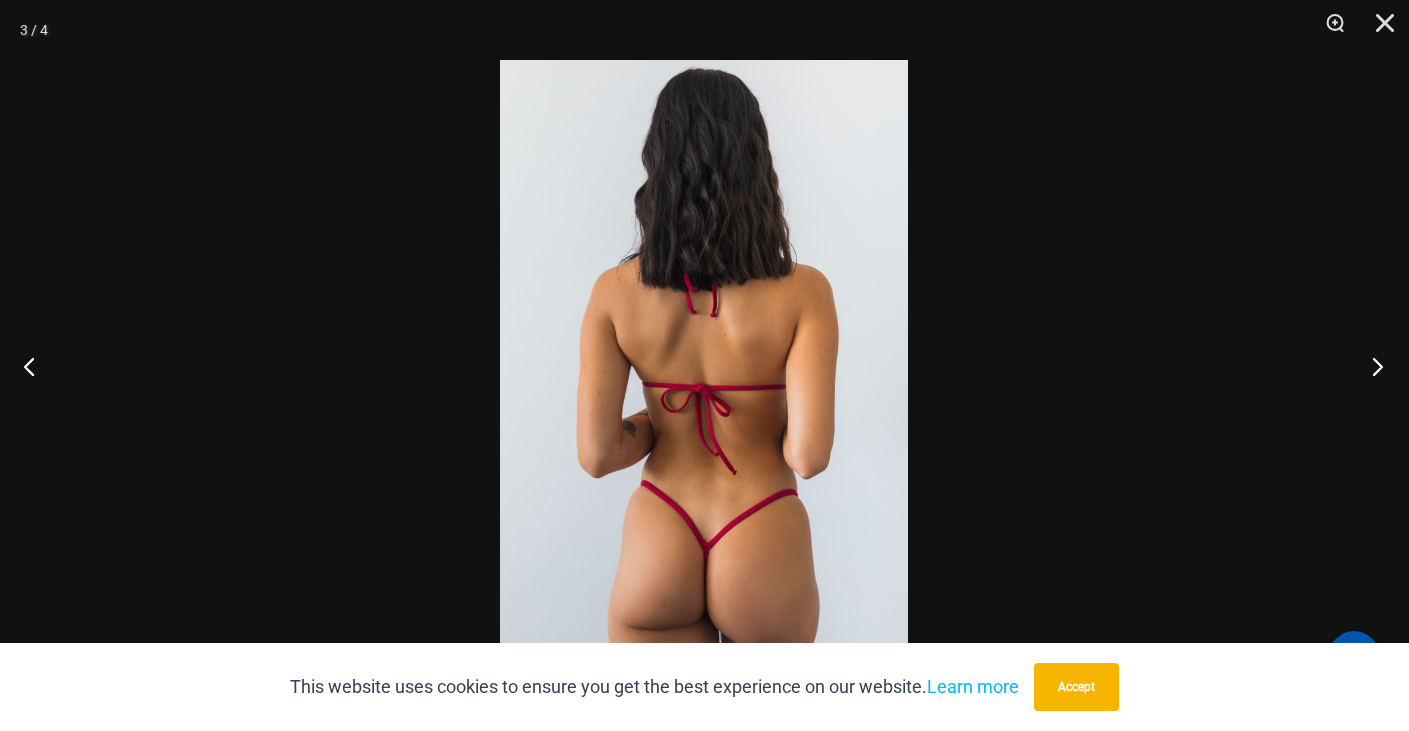 click at bounding box center [1371, 366] 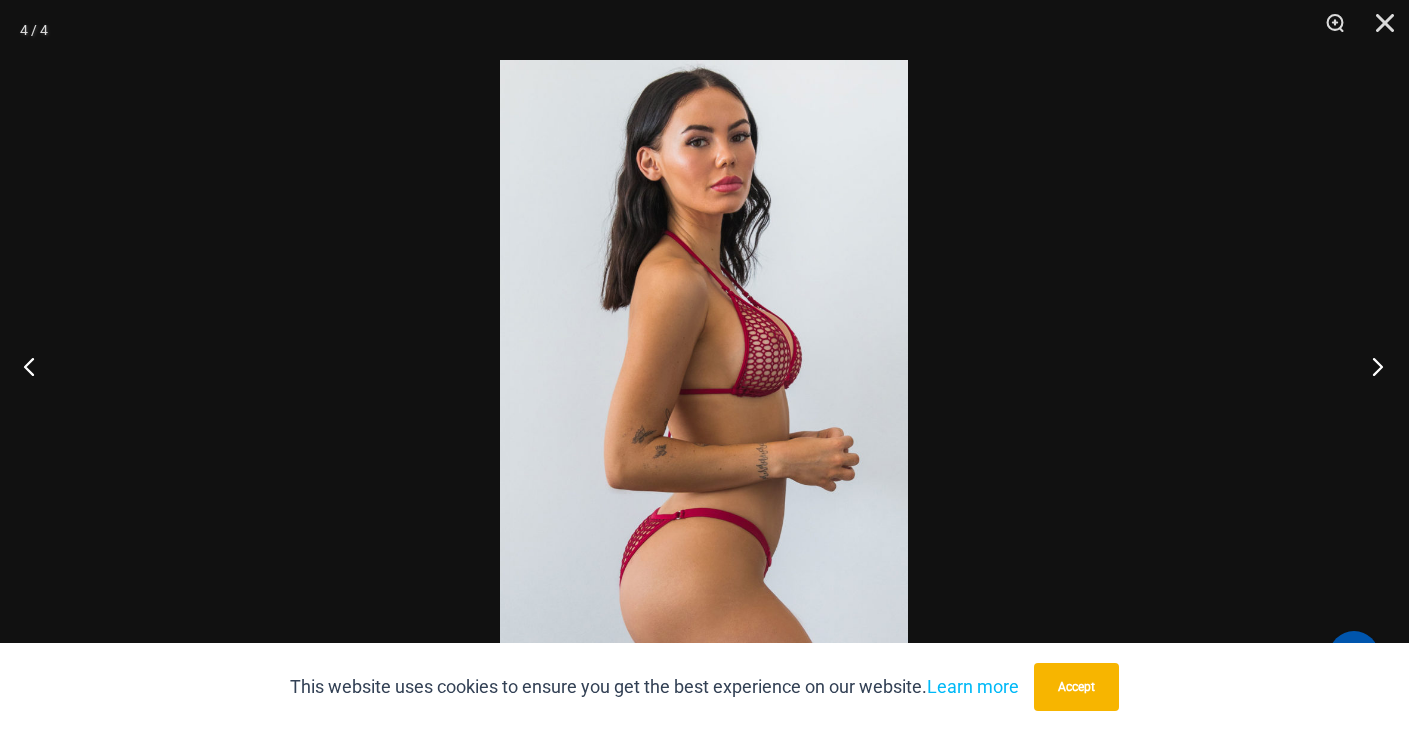 click at bounding box center [1371, 366] 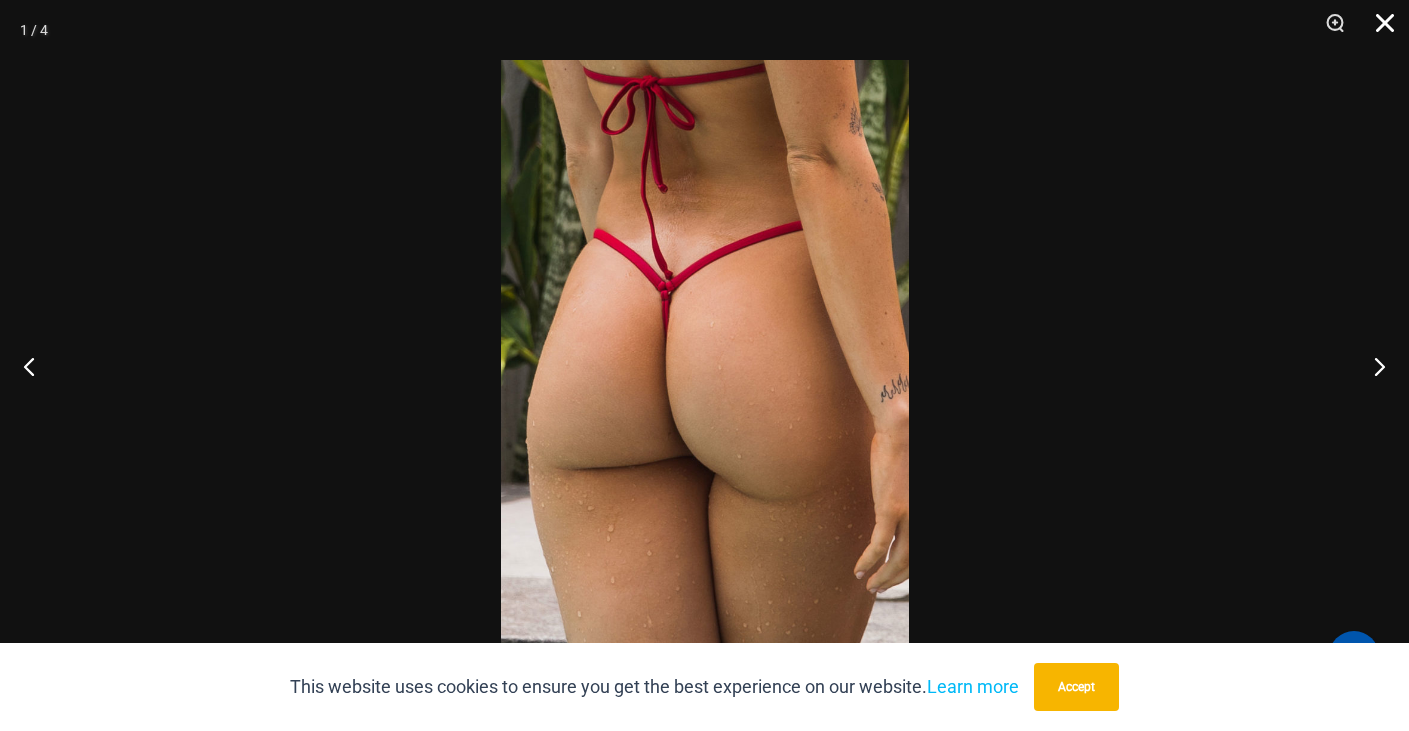 click at bounding box center (1378, 30) 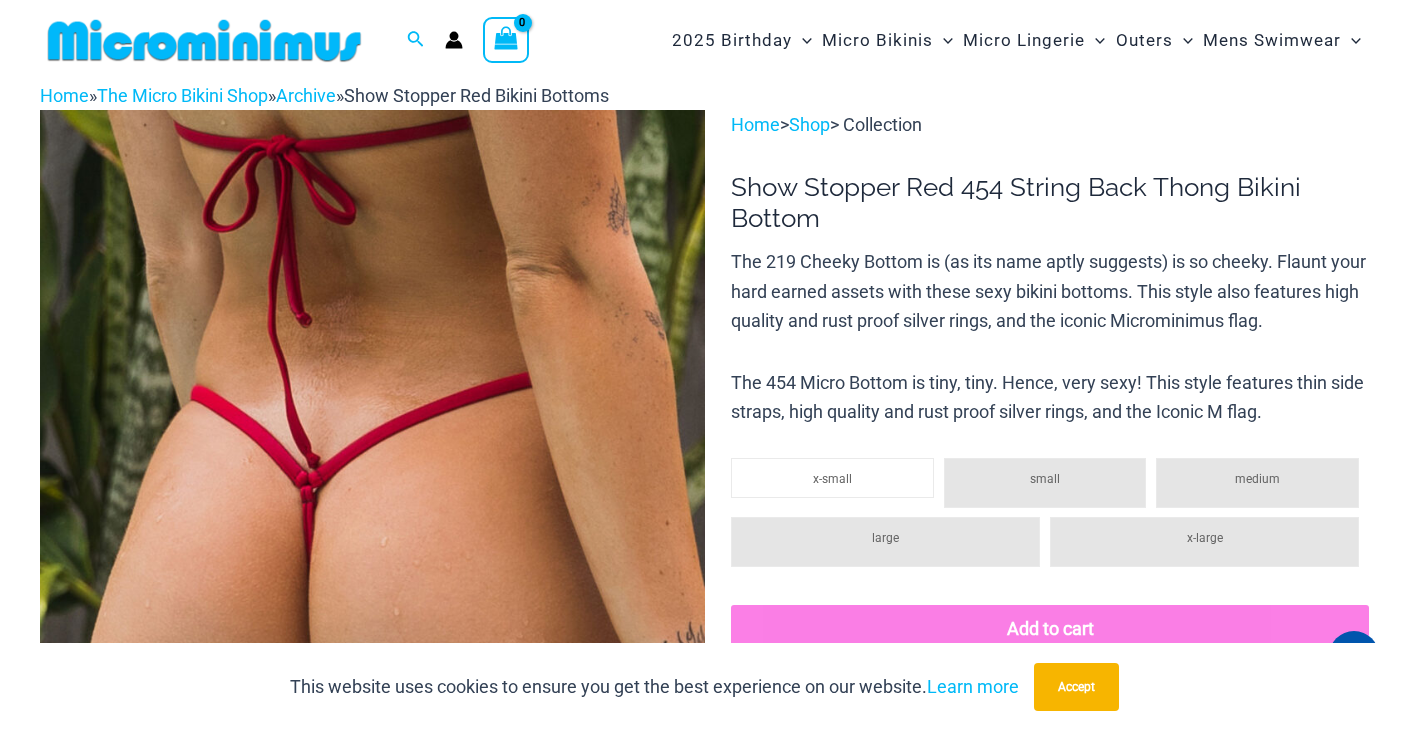 scroll, scrollTop: 0, scrollLeft: 0, axis: both 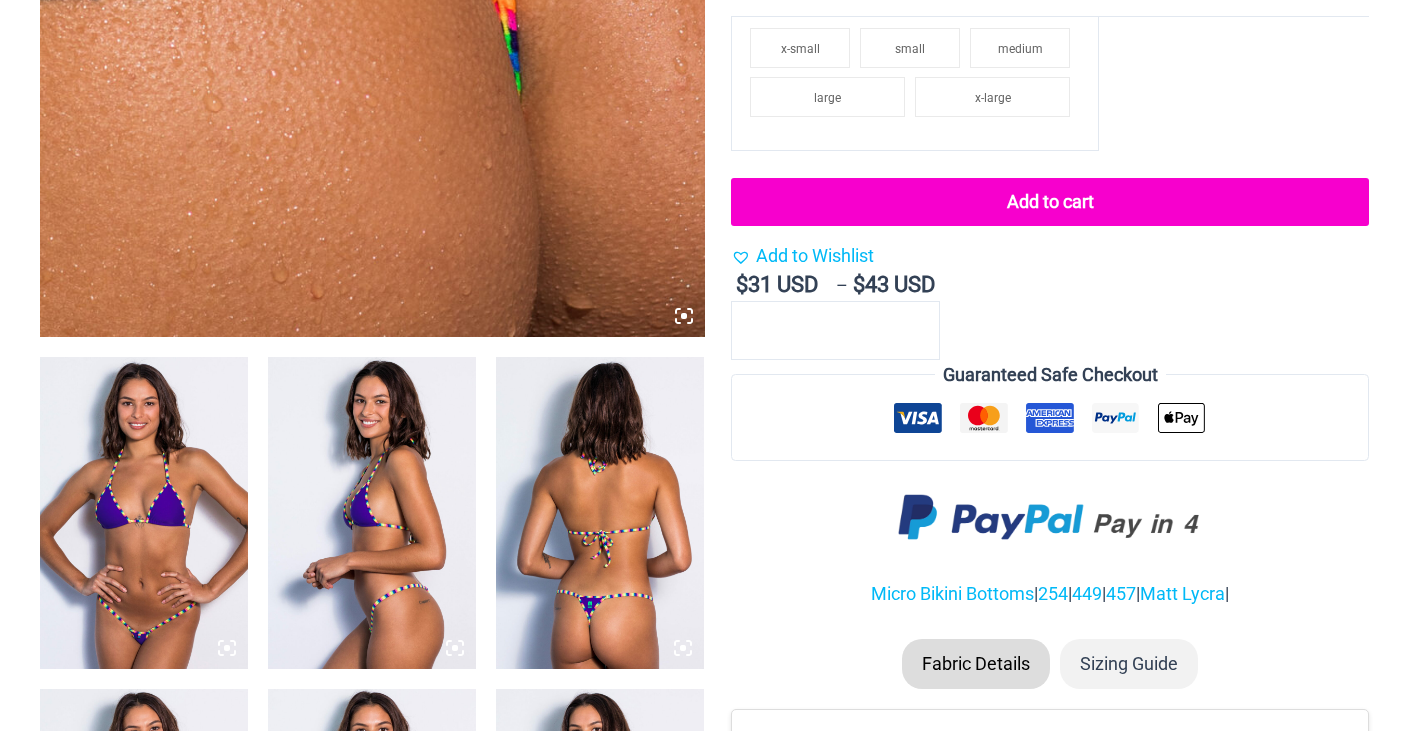 click 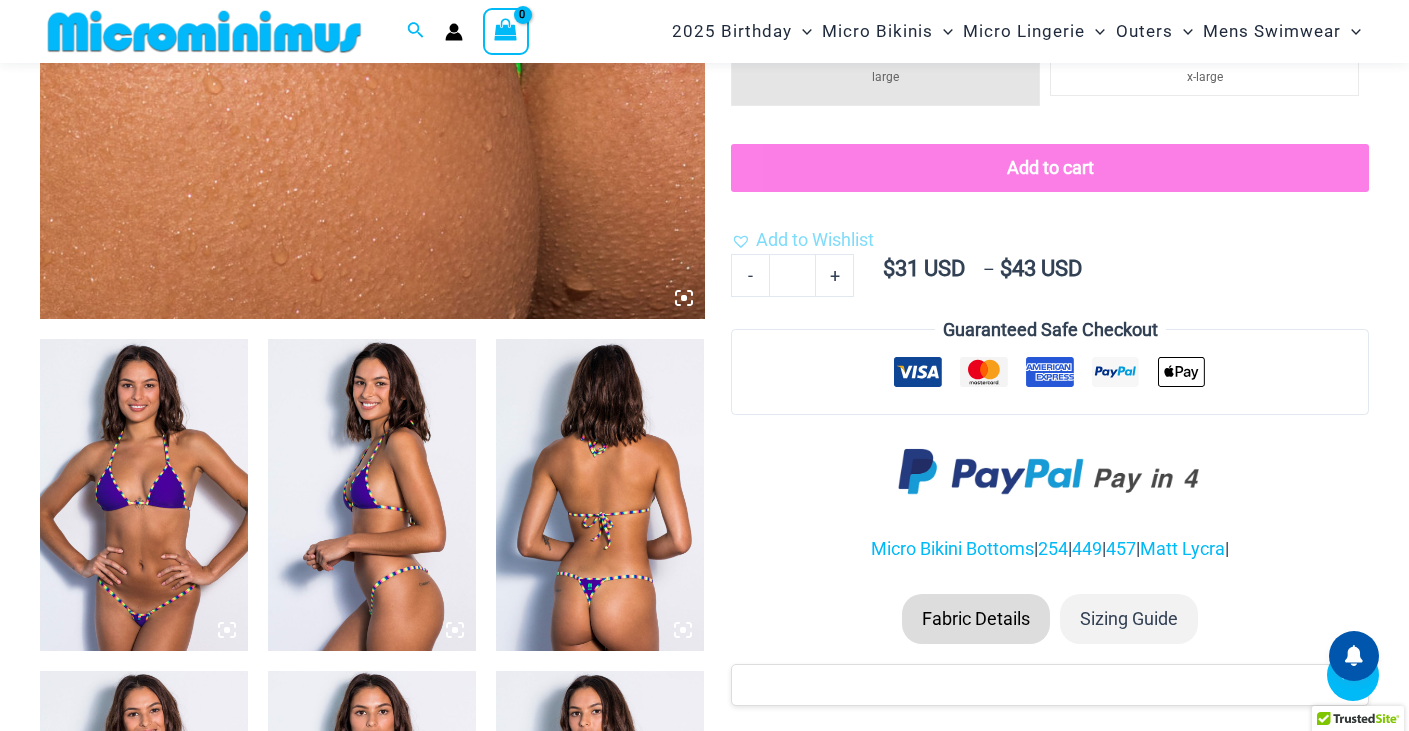 scroll, scrollTop: 782, scrollLeft: 0, axis: vertical 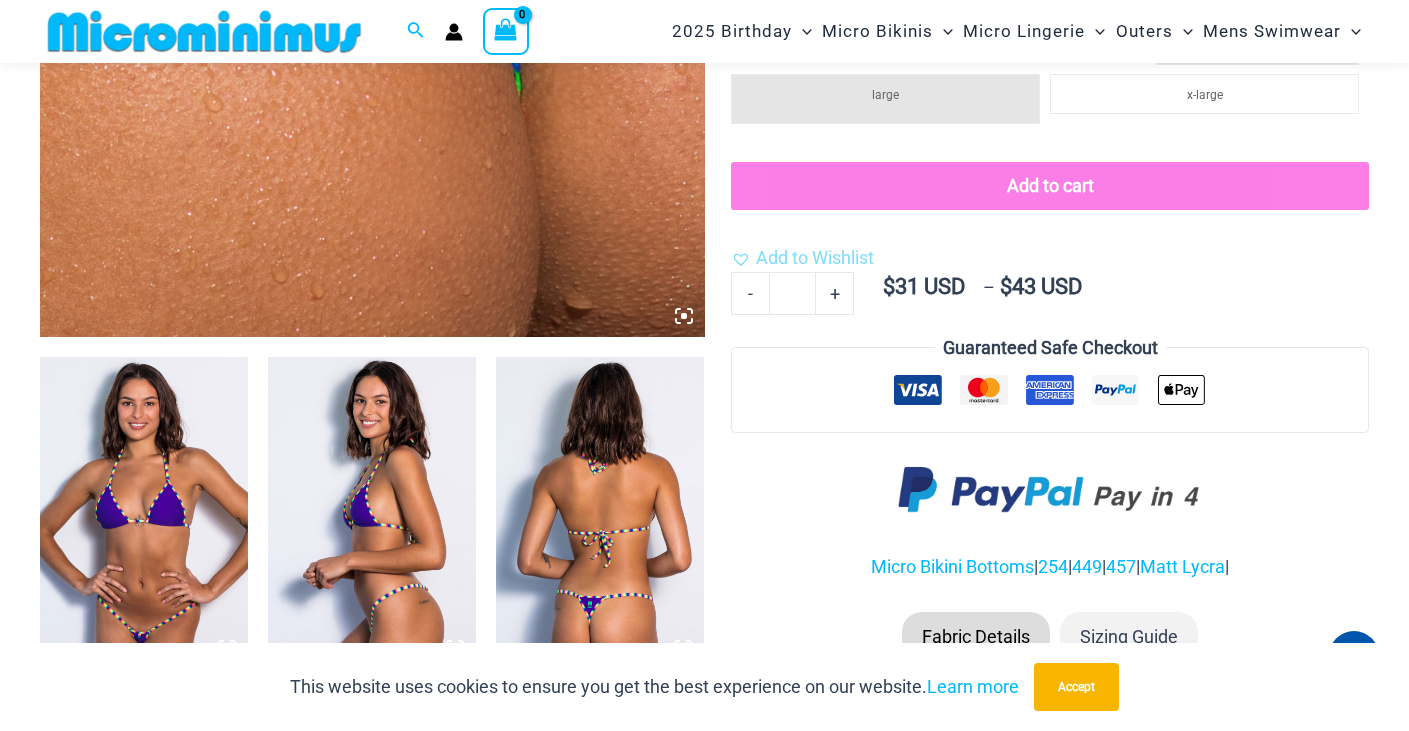 click 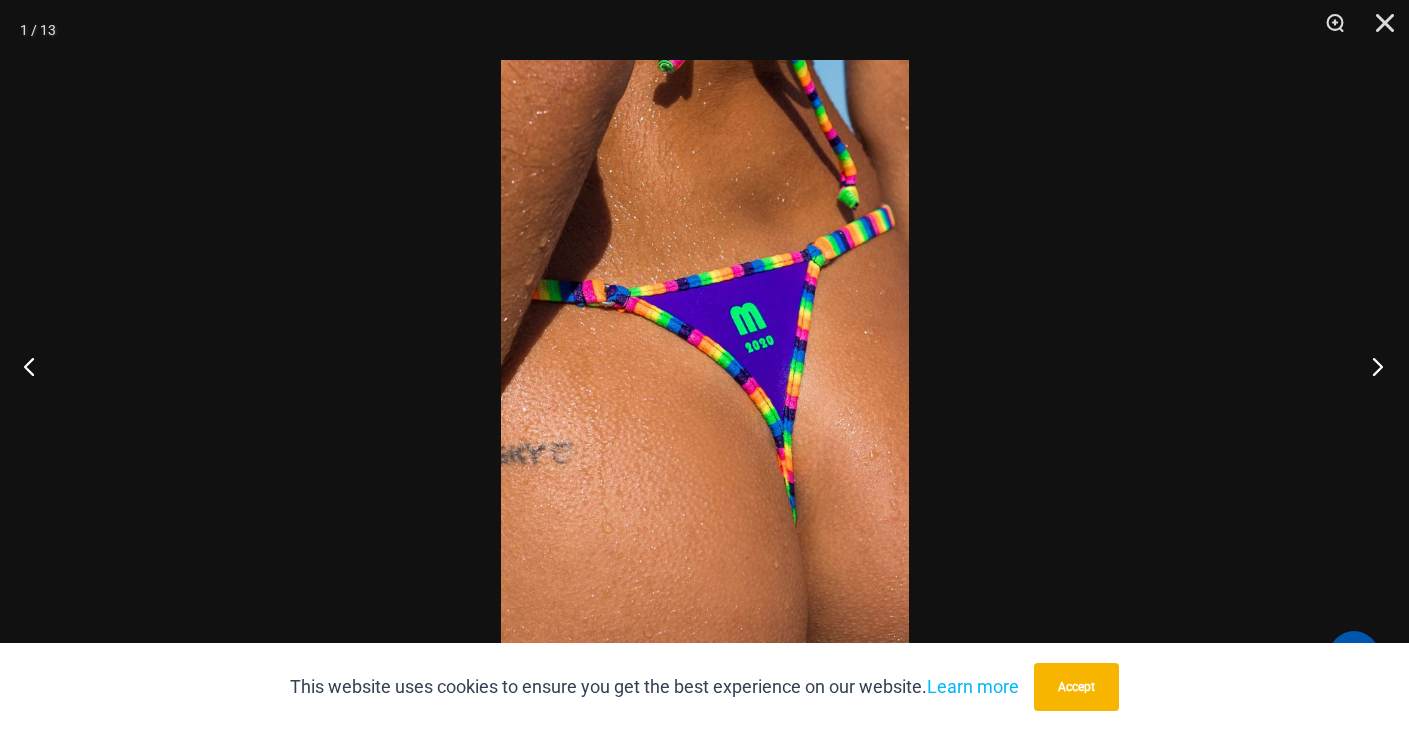 click at bounding box center (1371, 366) 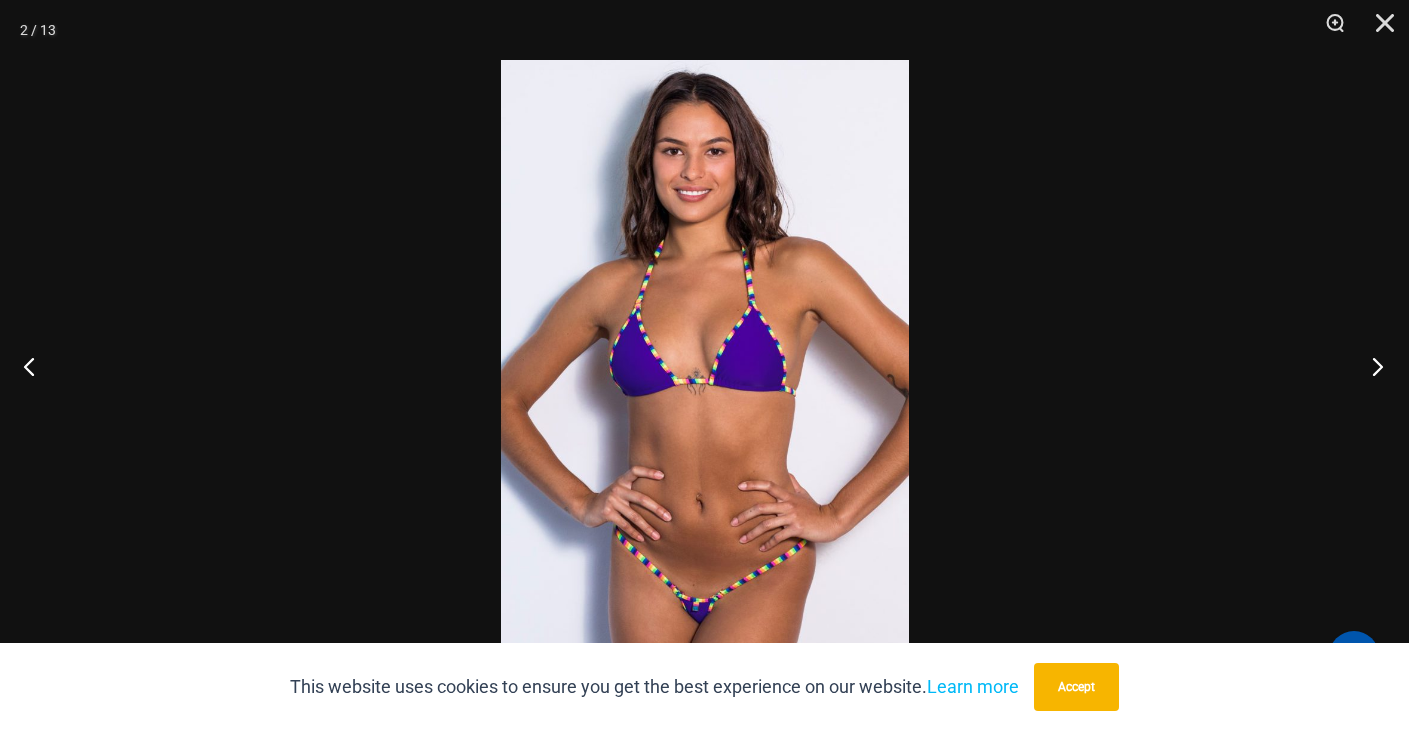 click at bounding box center [1371, 366] 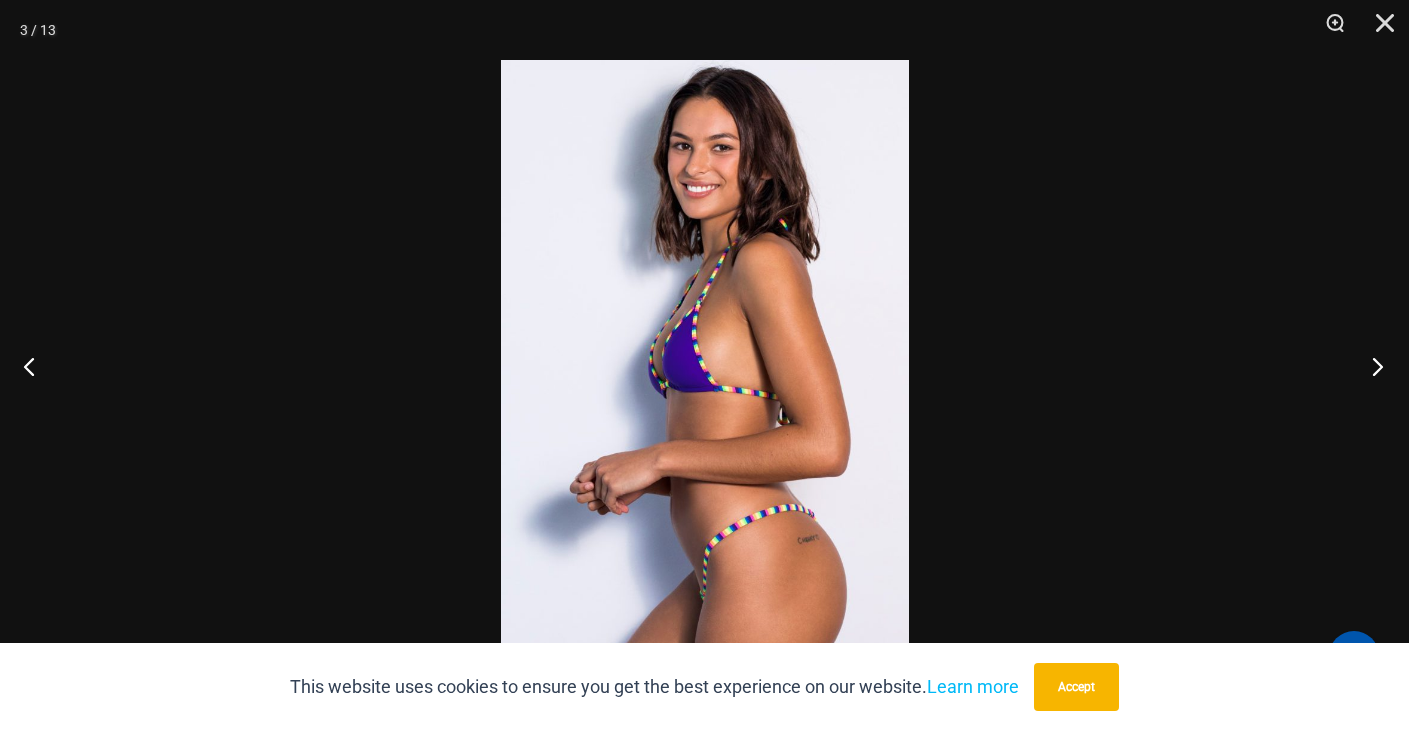 click at bounding box center (1371, 366) 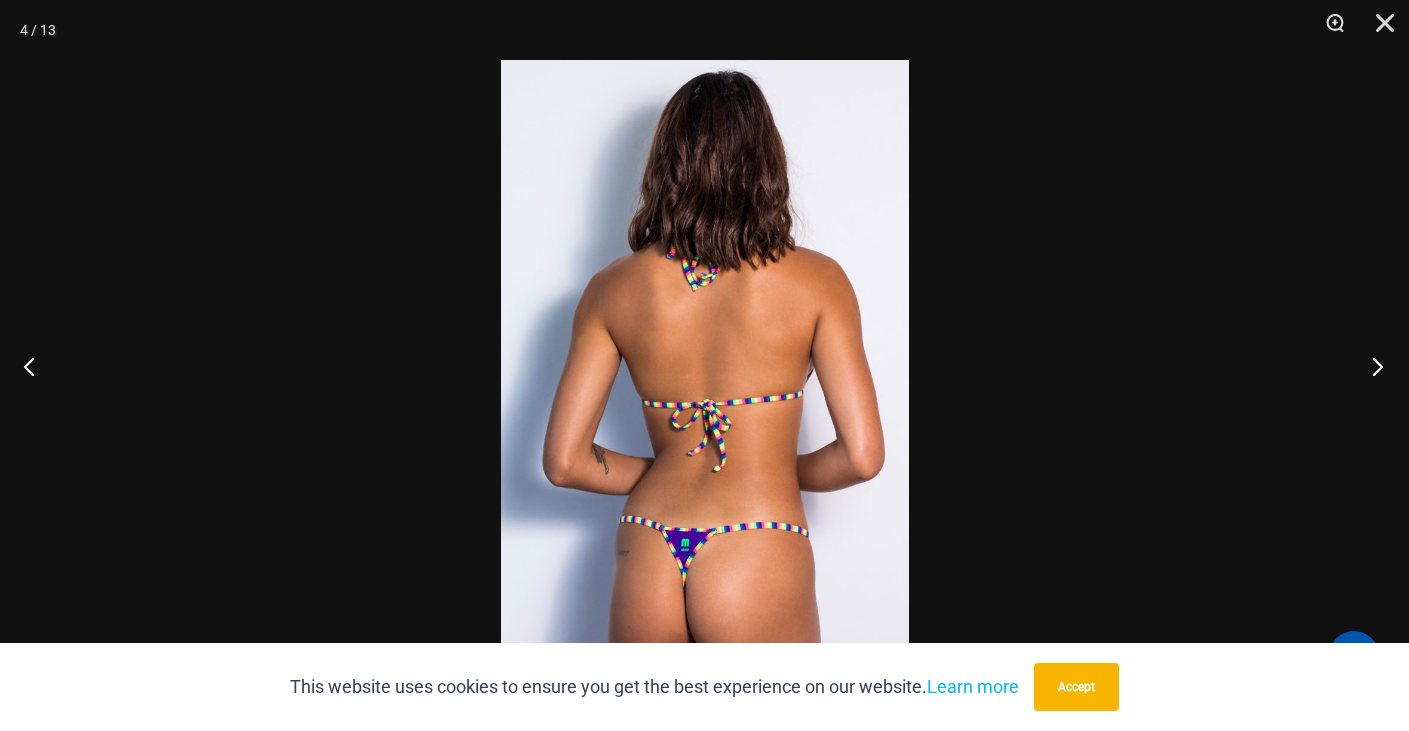 click at bounding box center (1371, 366) 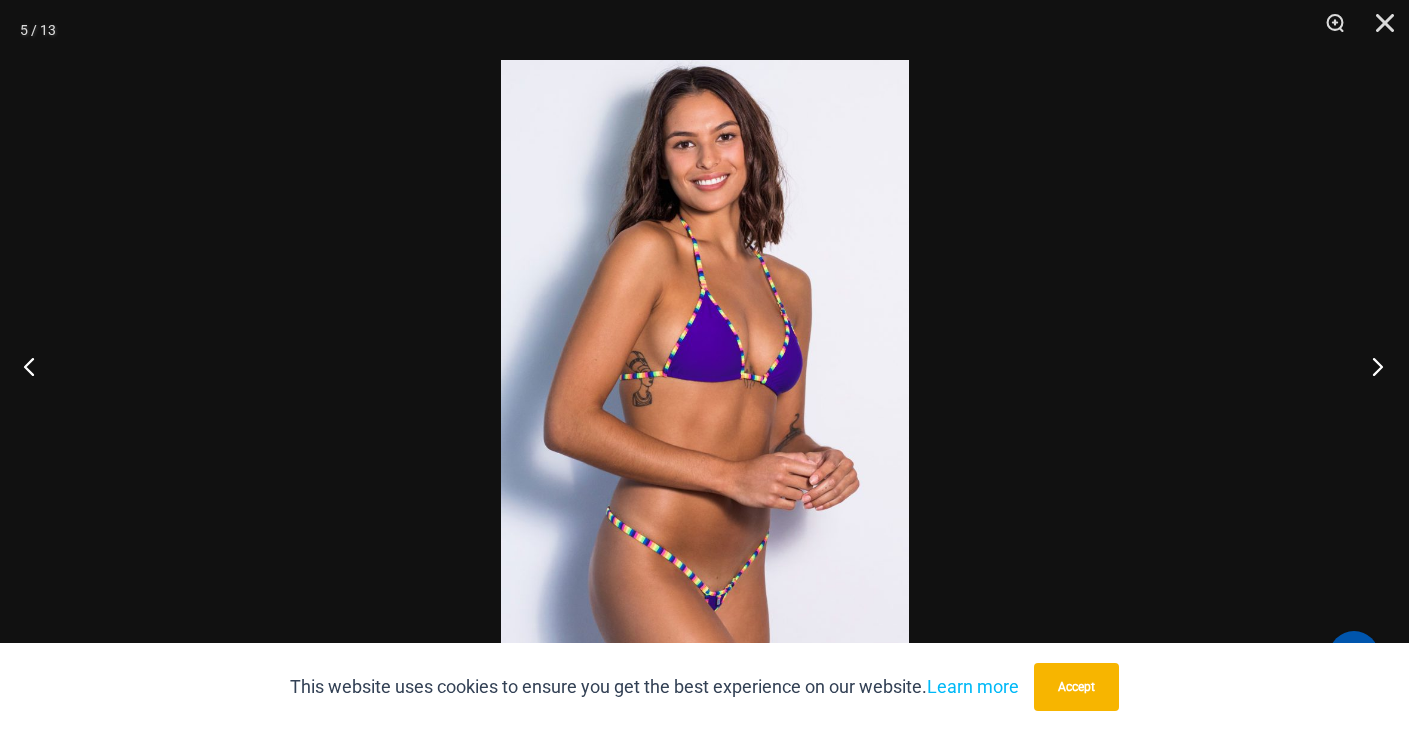 click at bounding box center [1371, 366] 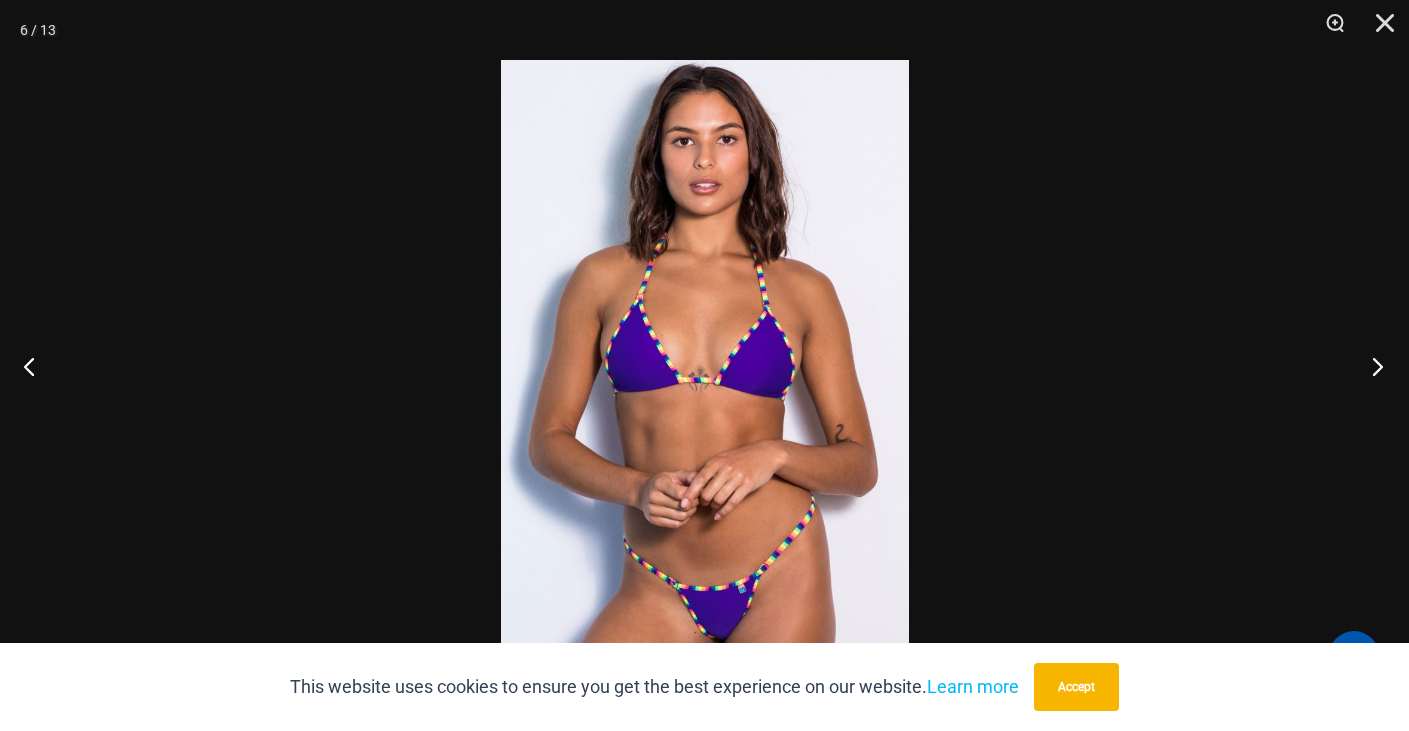 click at bounding box center (1371, 366) 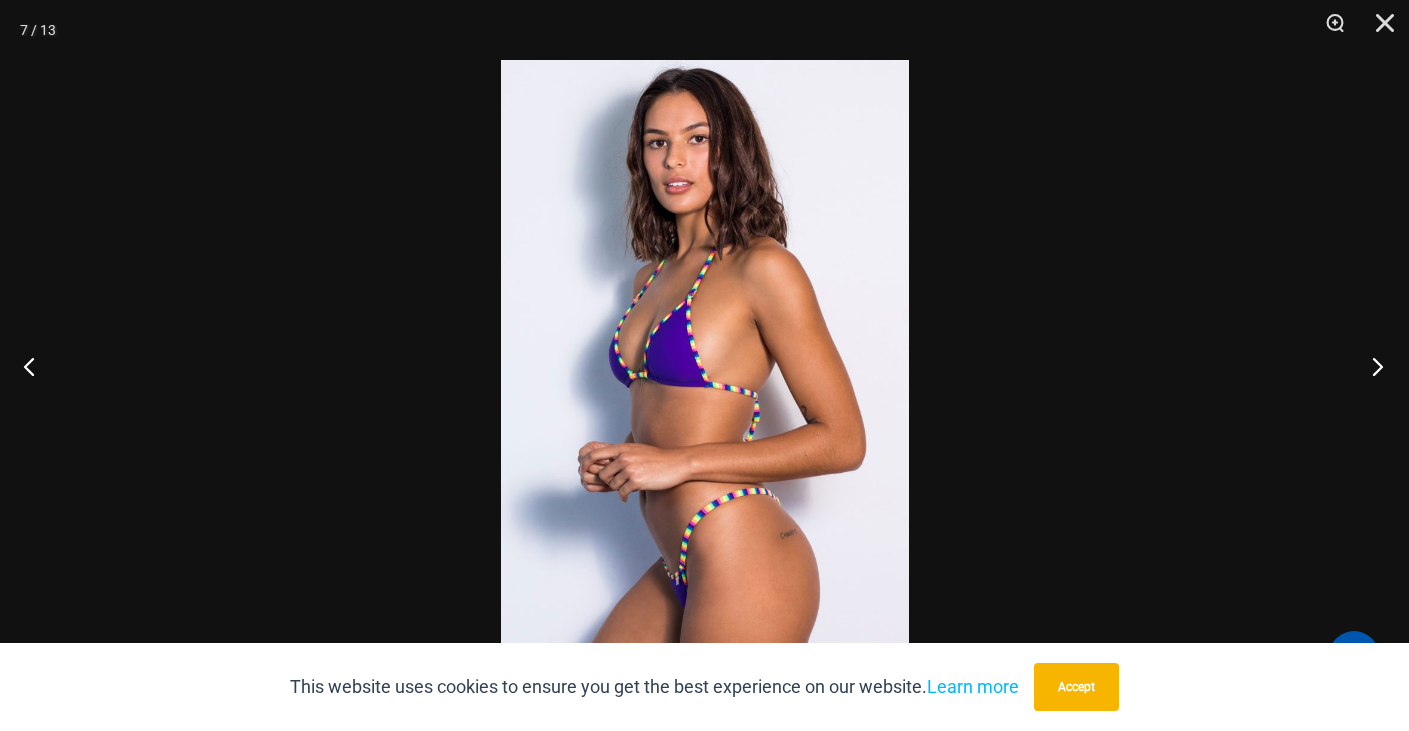 click at bounding box center [1371, 366] 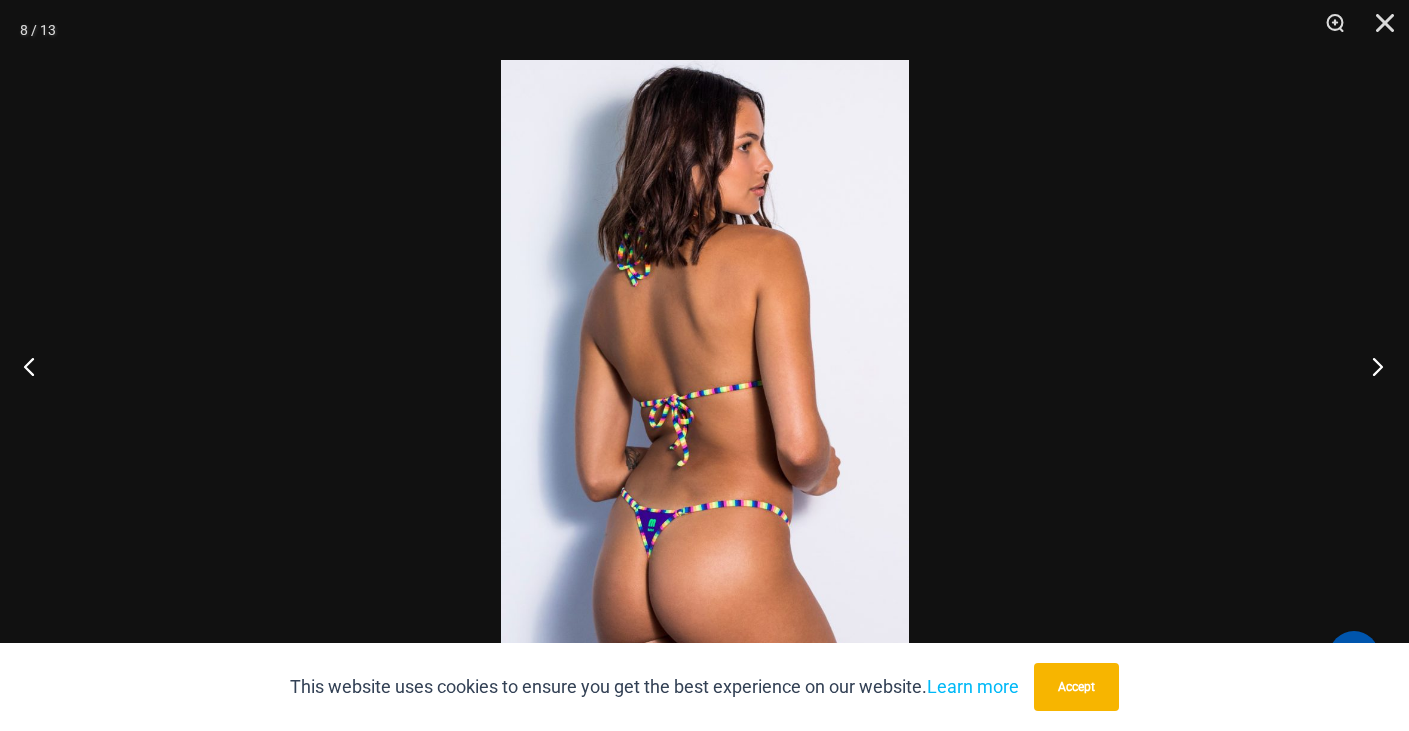 click at bounding box center (1371, 366) 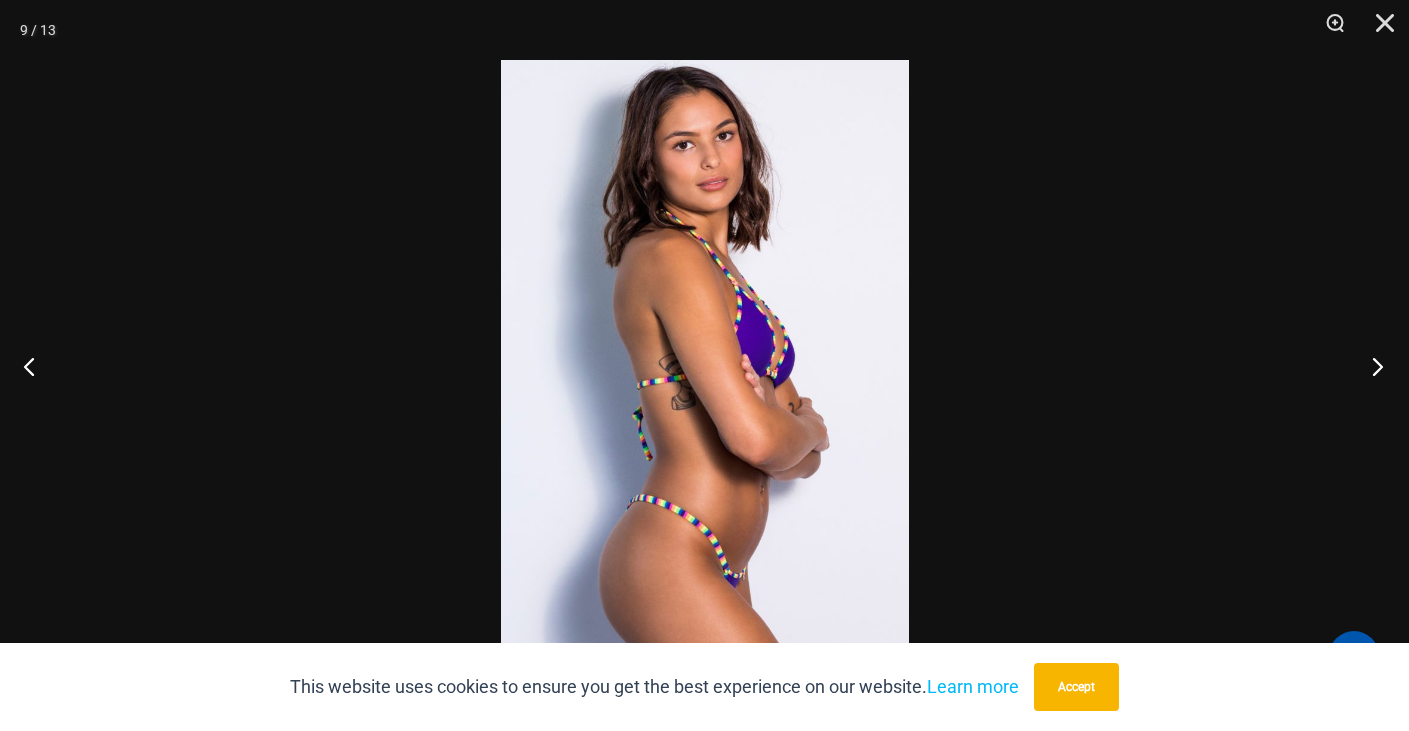 click at bounding box center [1371, 366] 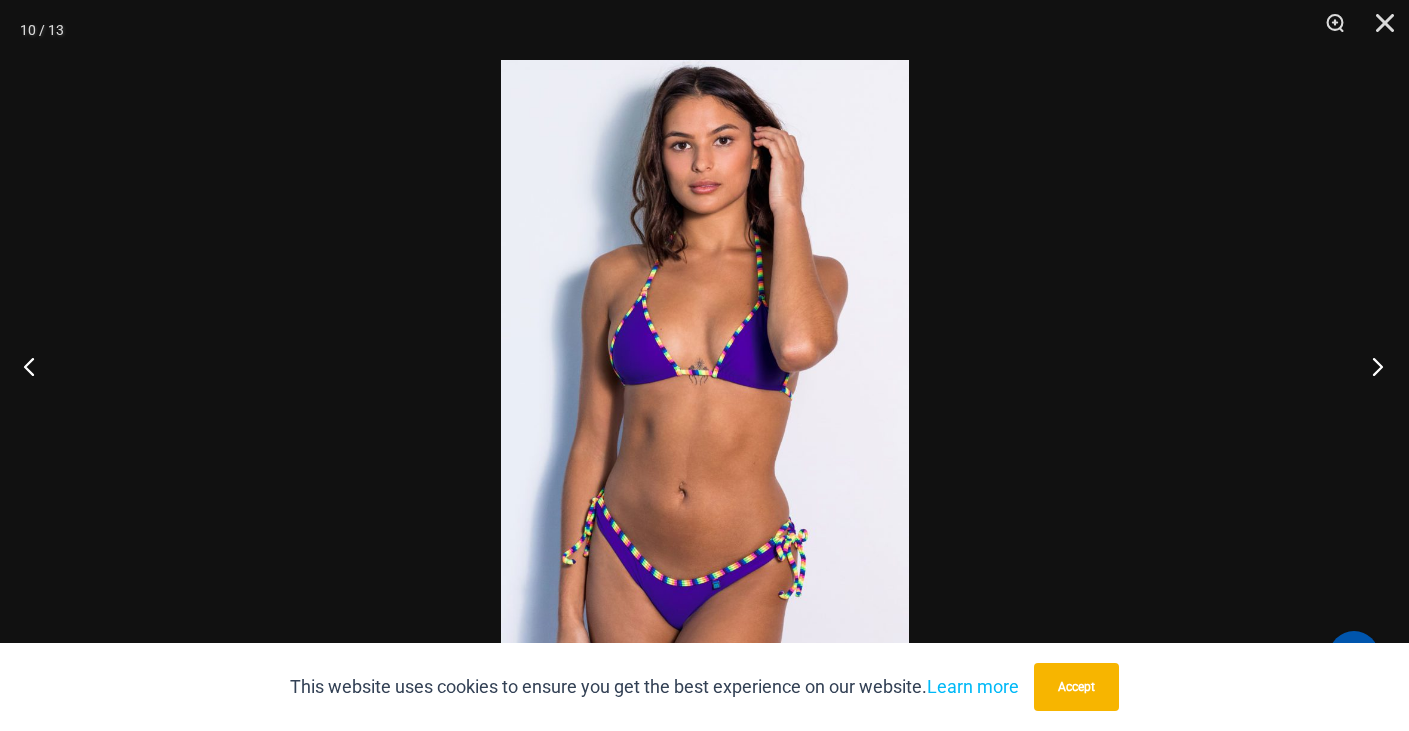 click at bounding box center (1371, 366) 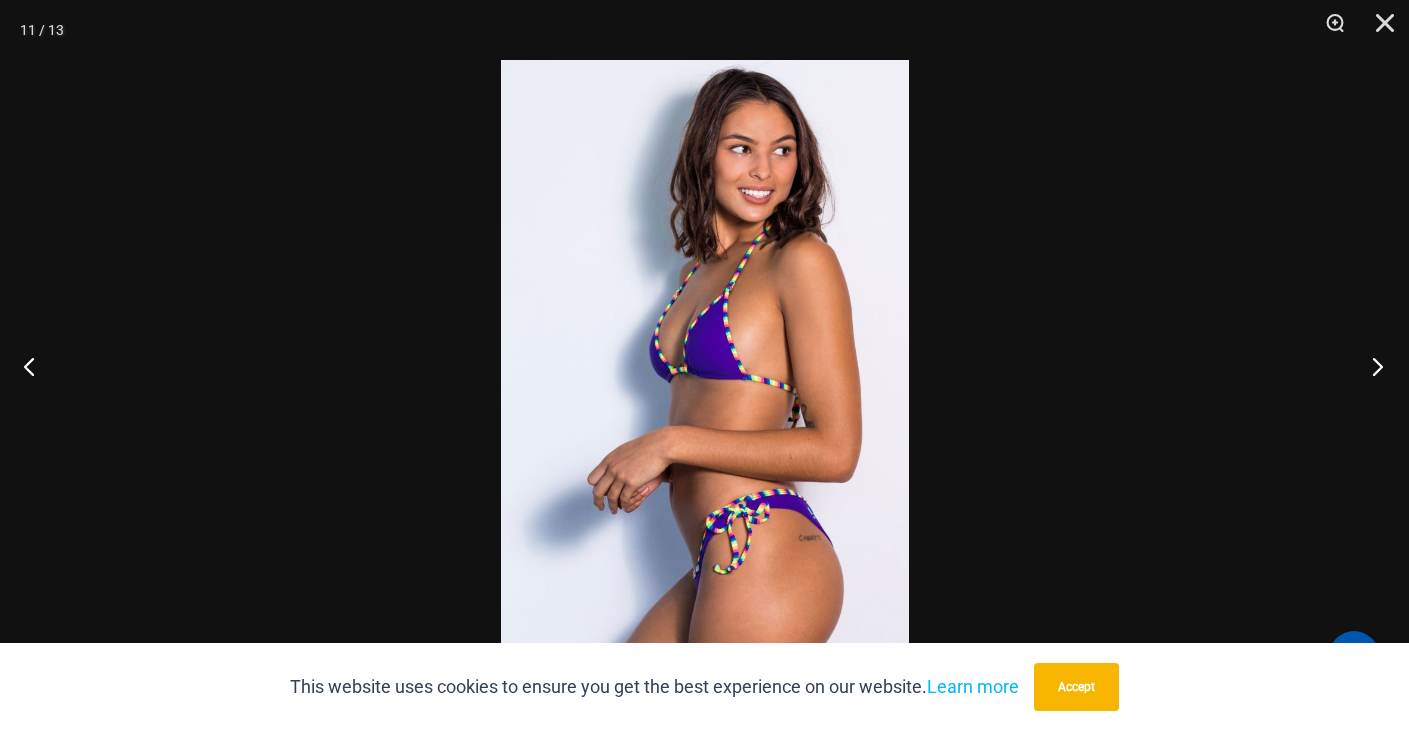 click at bounding box center [1371, 366] 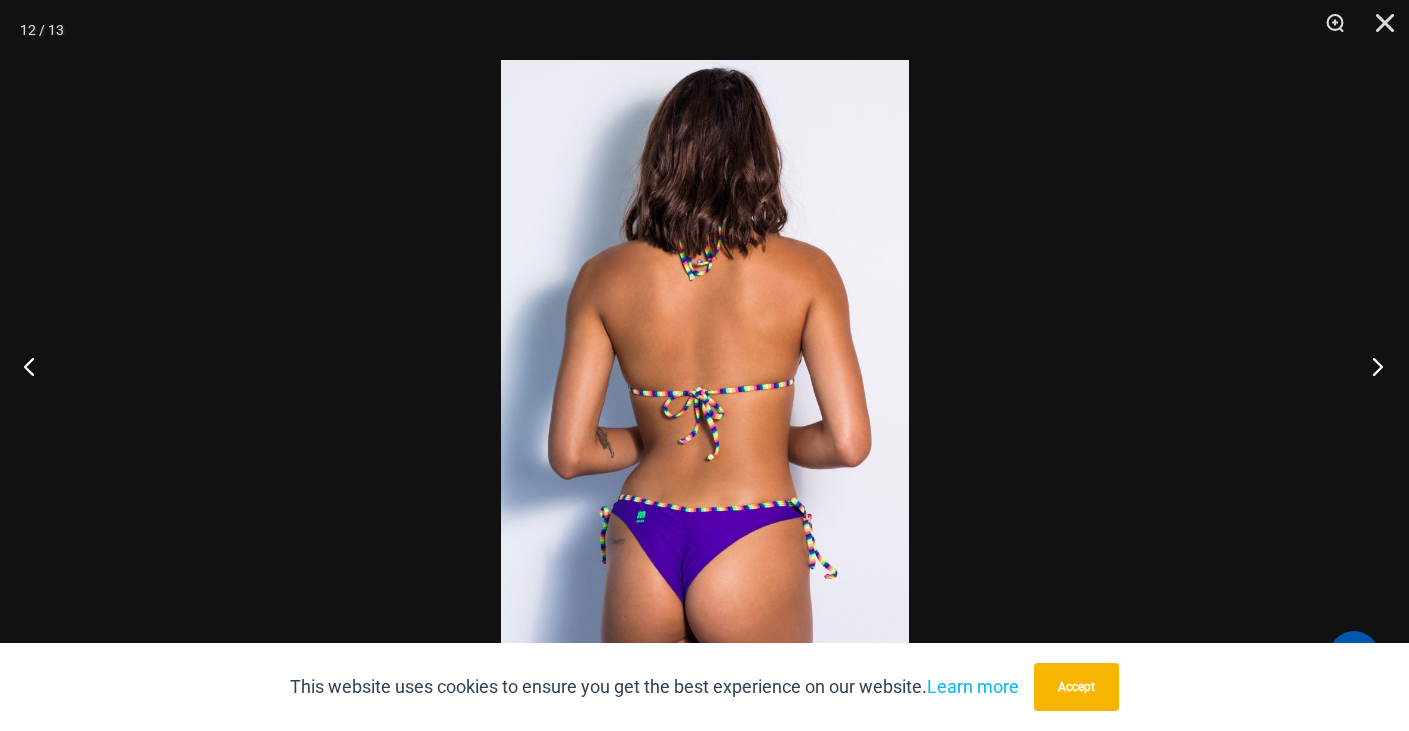 click at bounding box center [1371, 366] 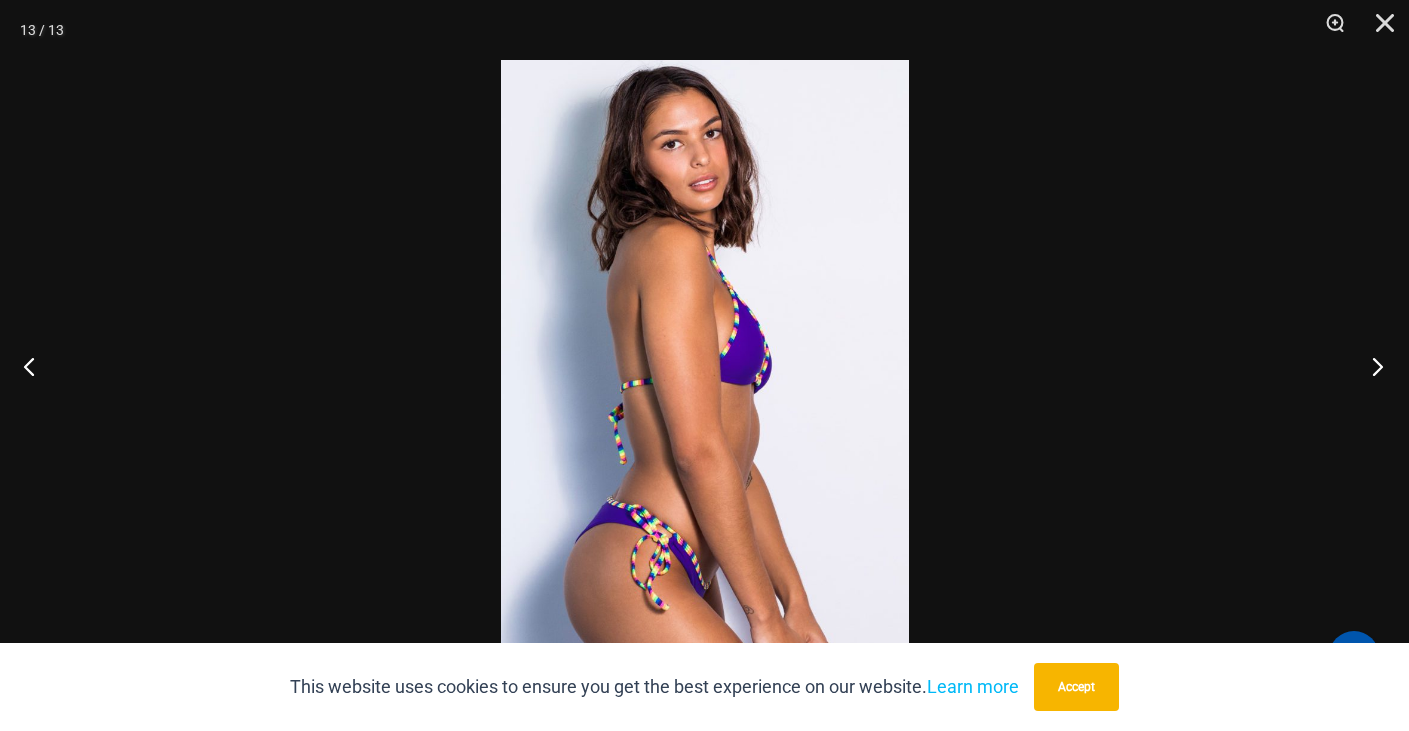 click at bounding box center [1371, 366] 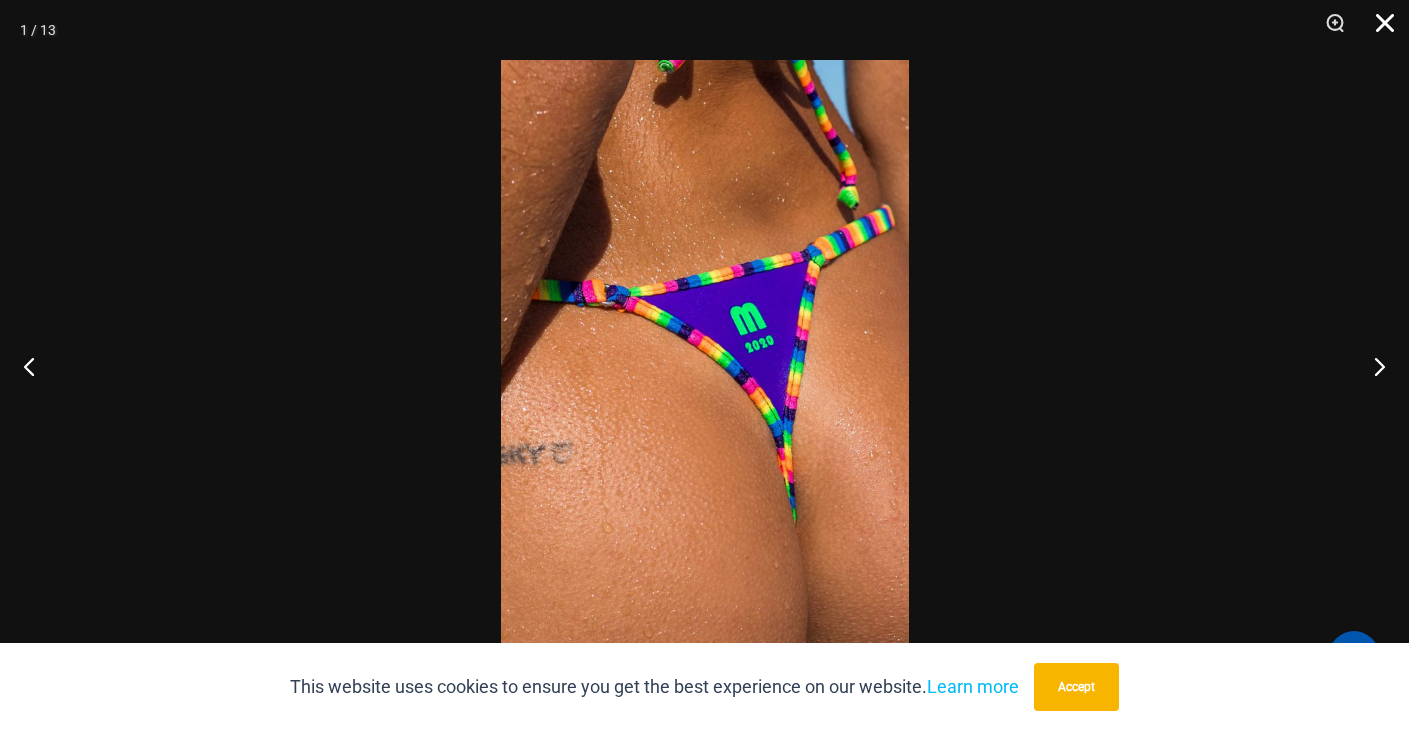 click at bounding box center [1378, 30] 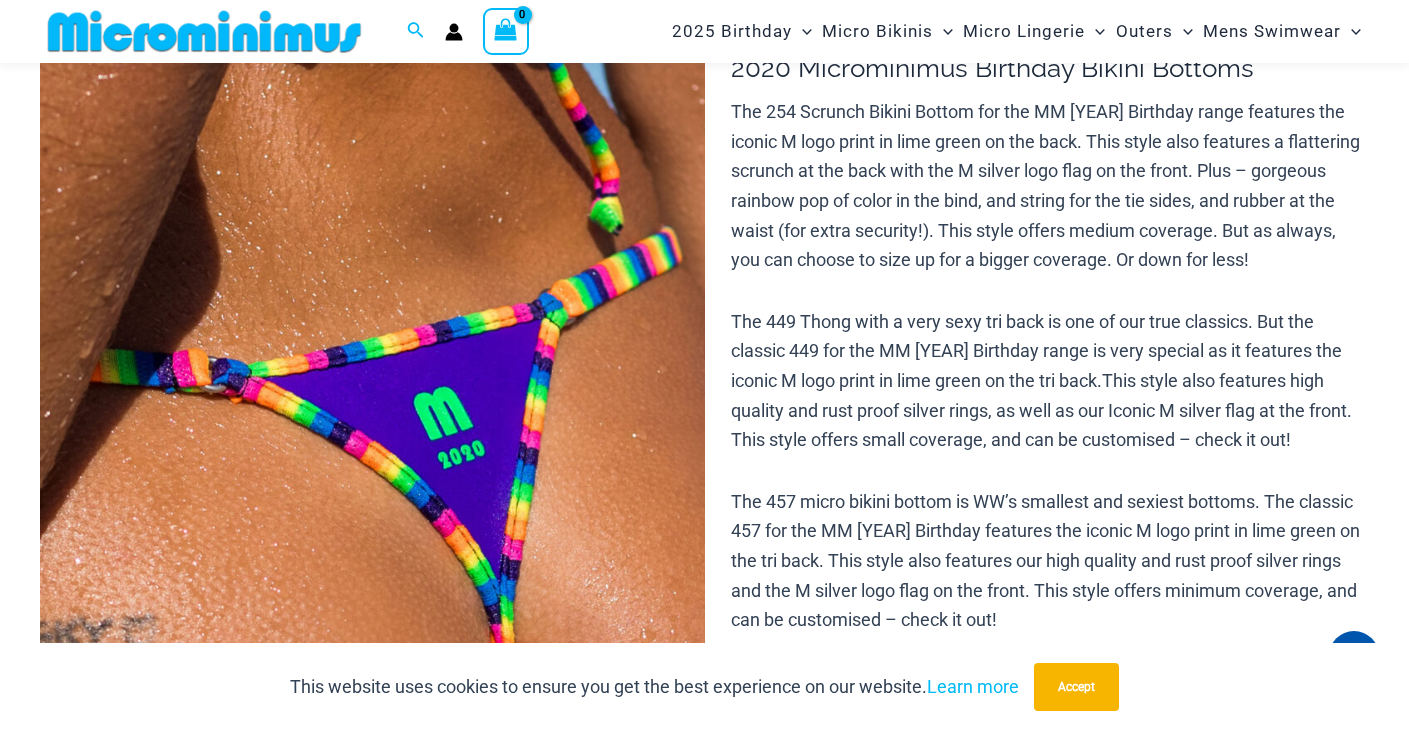 scroll, scrollTop: 82, scrollLeft: 0, axis: vertical 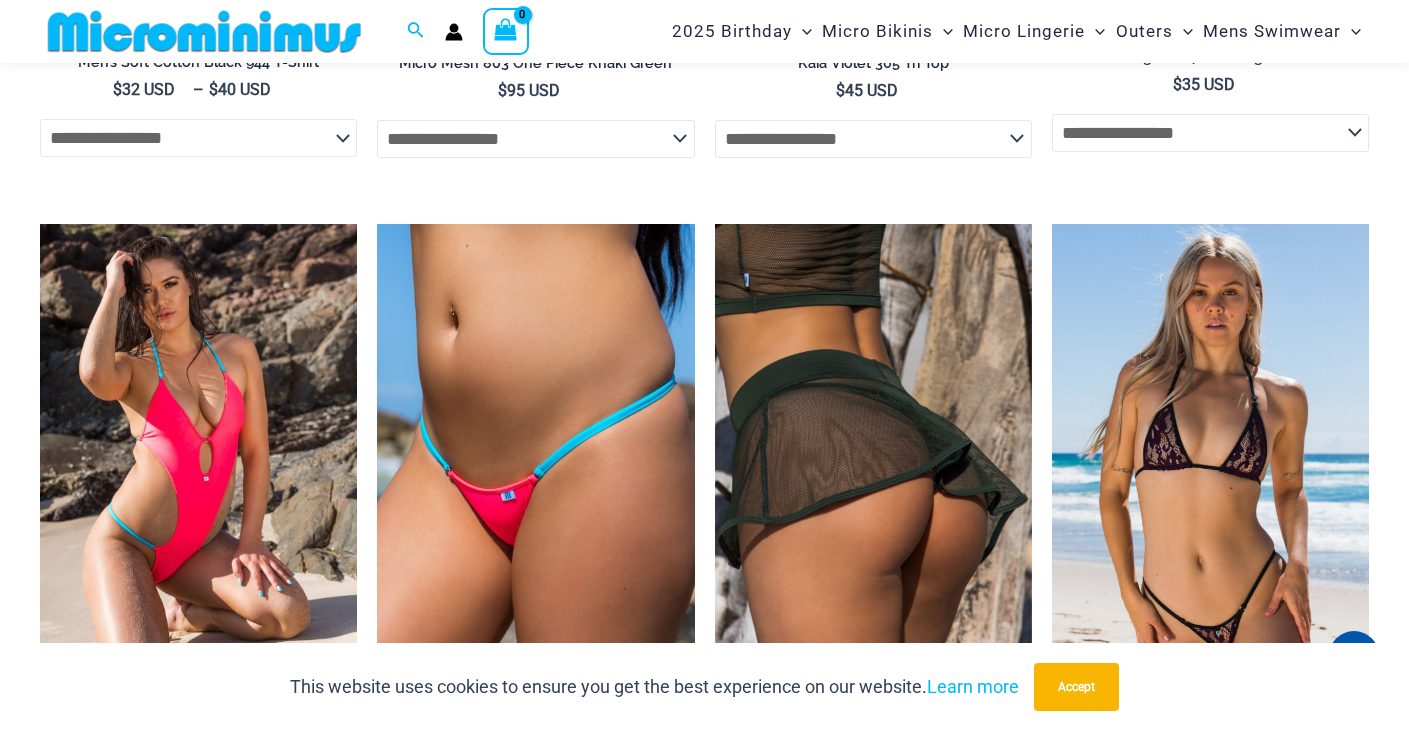 click at bounding box center [1210, 460] 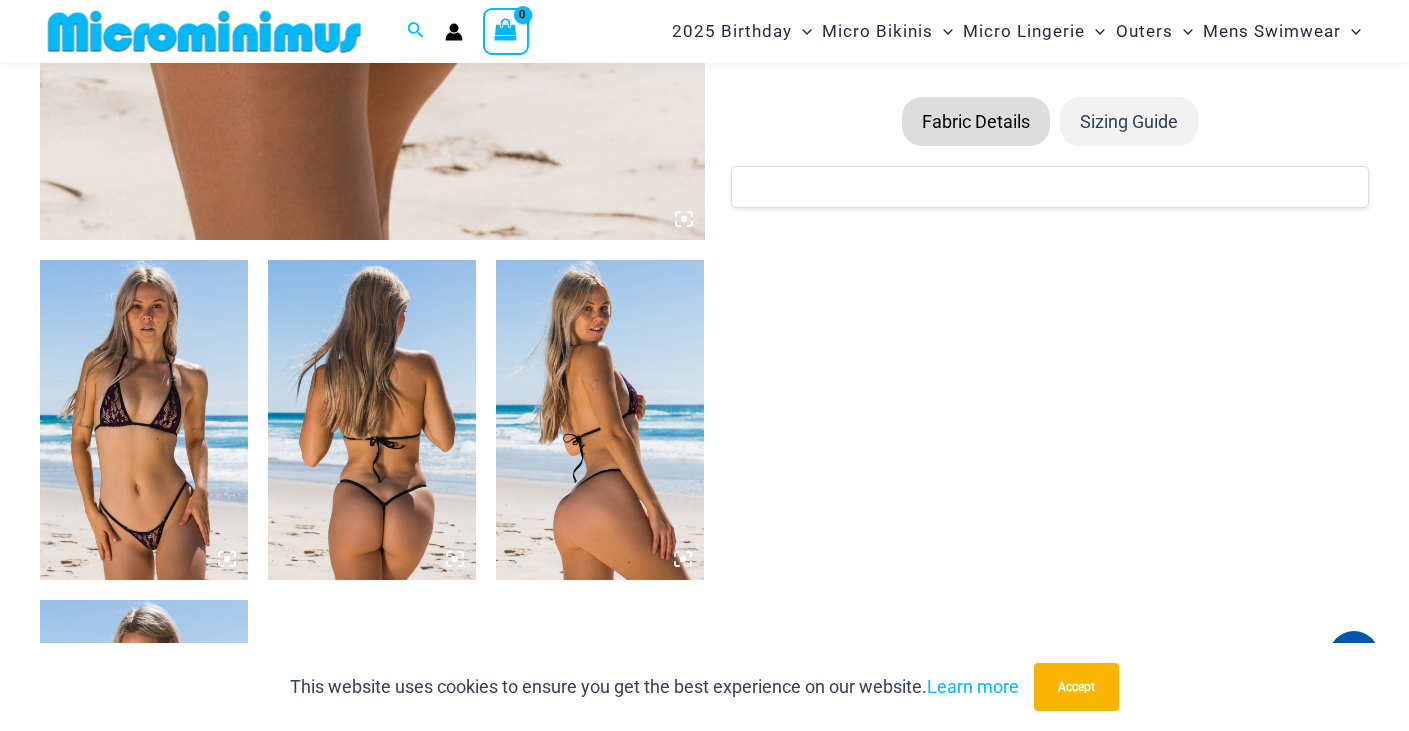 scroll, scrollTop: 900, scrollLeft: 0, axis: vertical 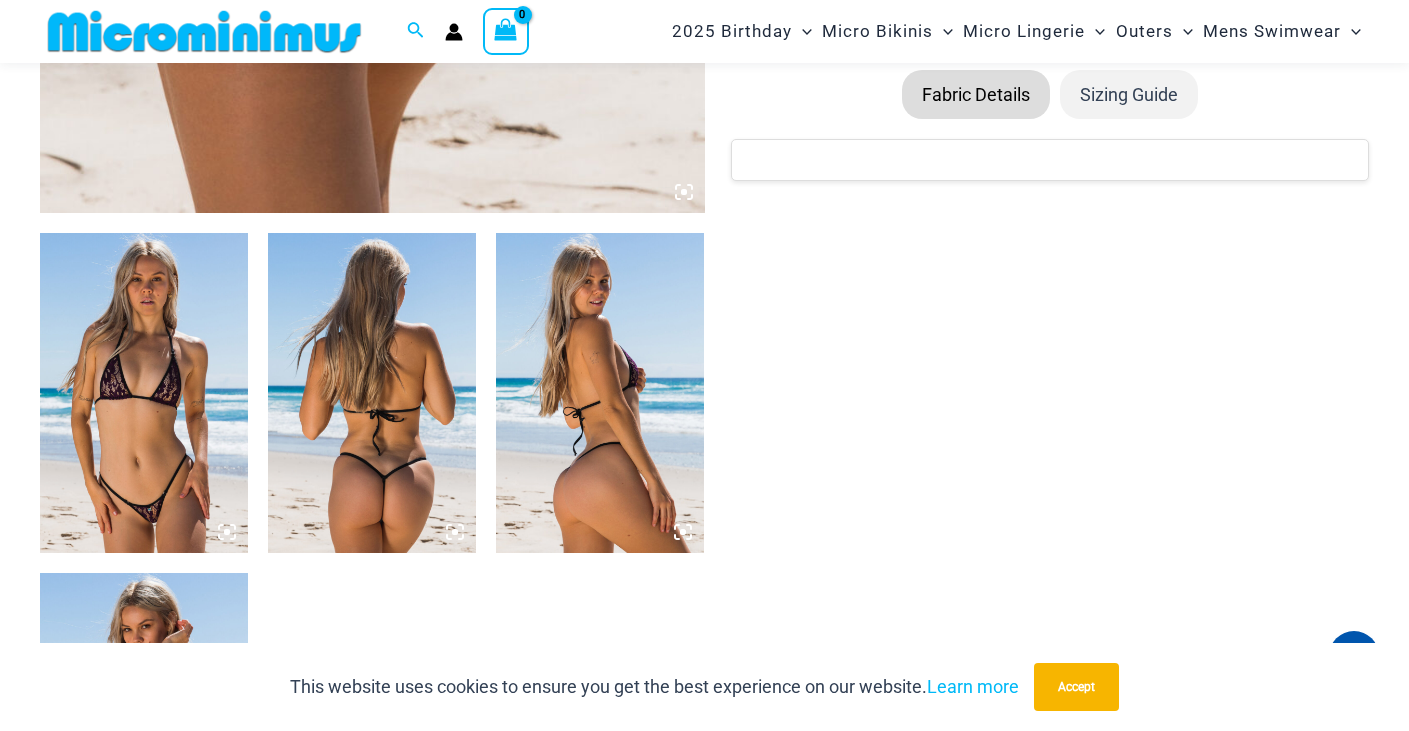 click at bounding box center [144, 393] 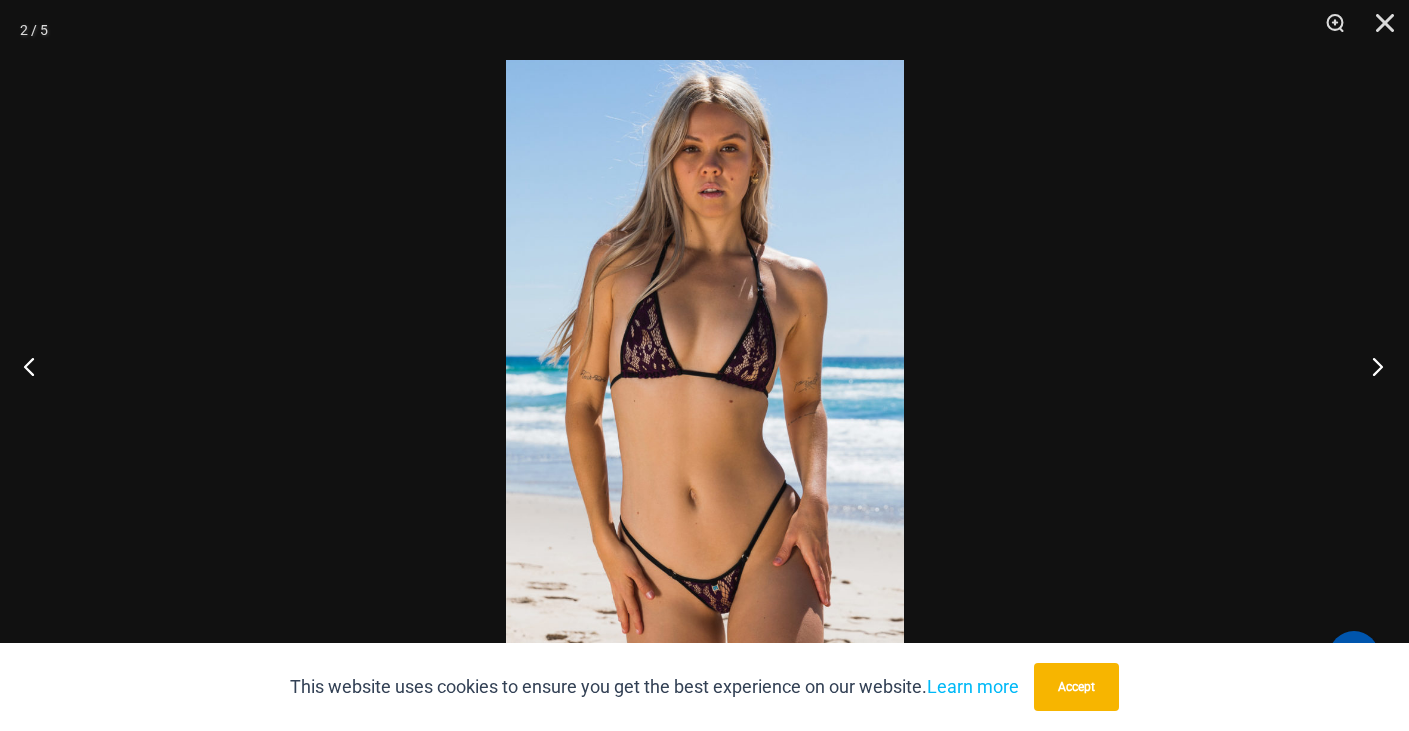 click at bounding box center [1371, 366] 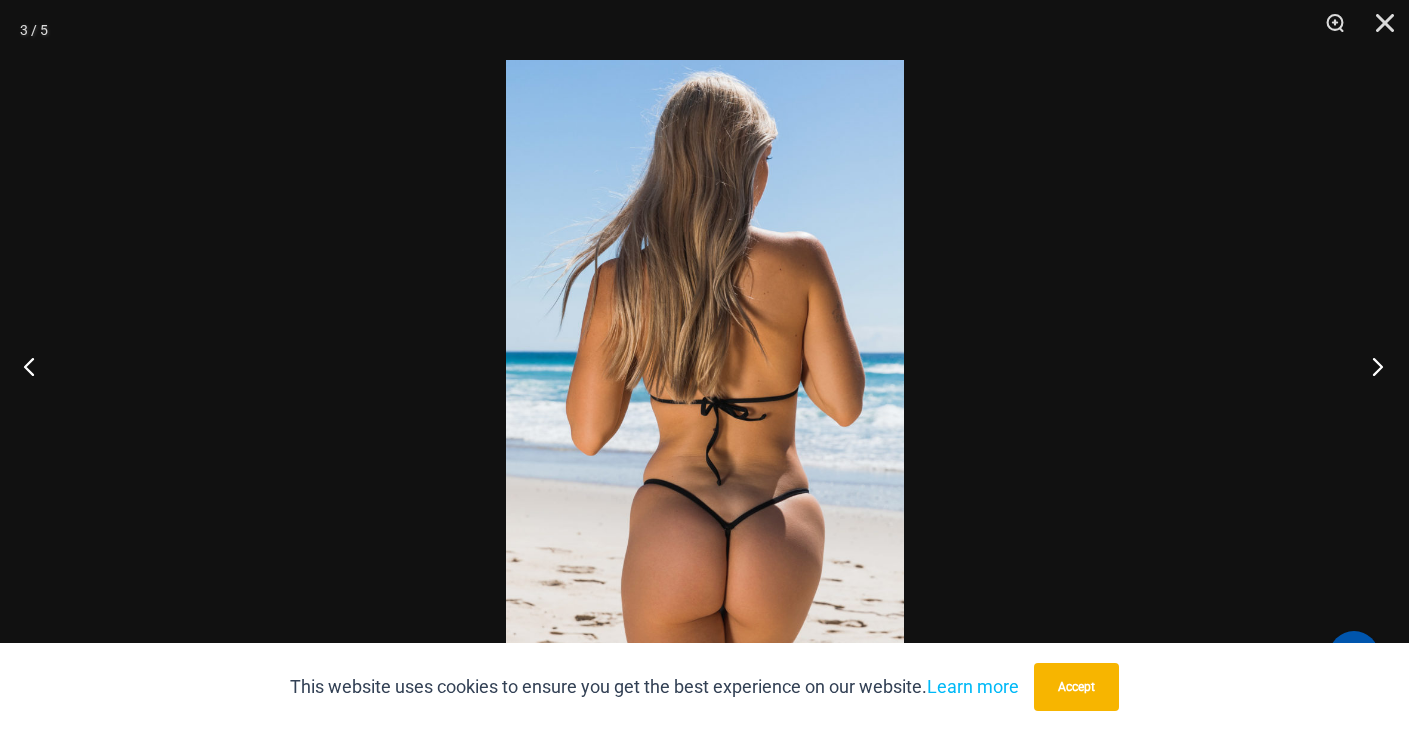 click at bounding box center [1371, 366] 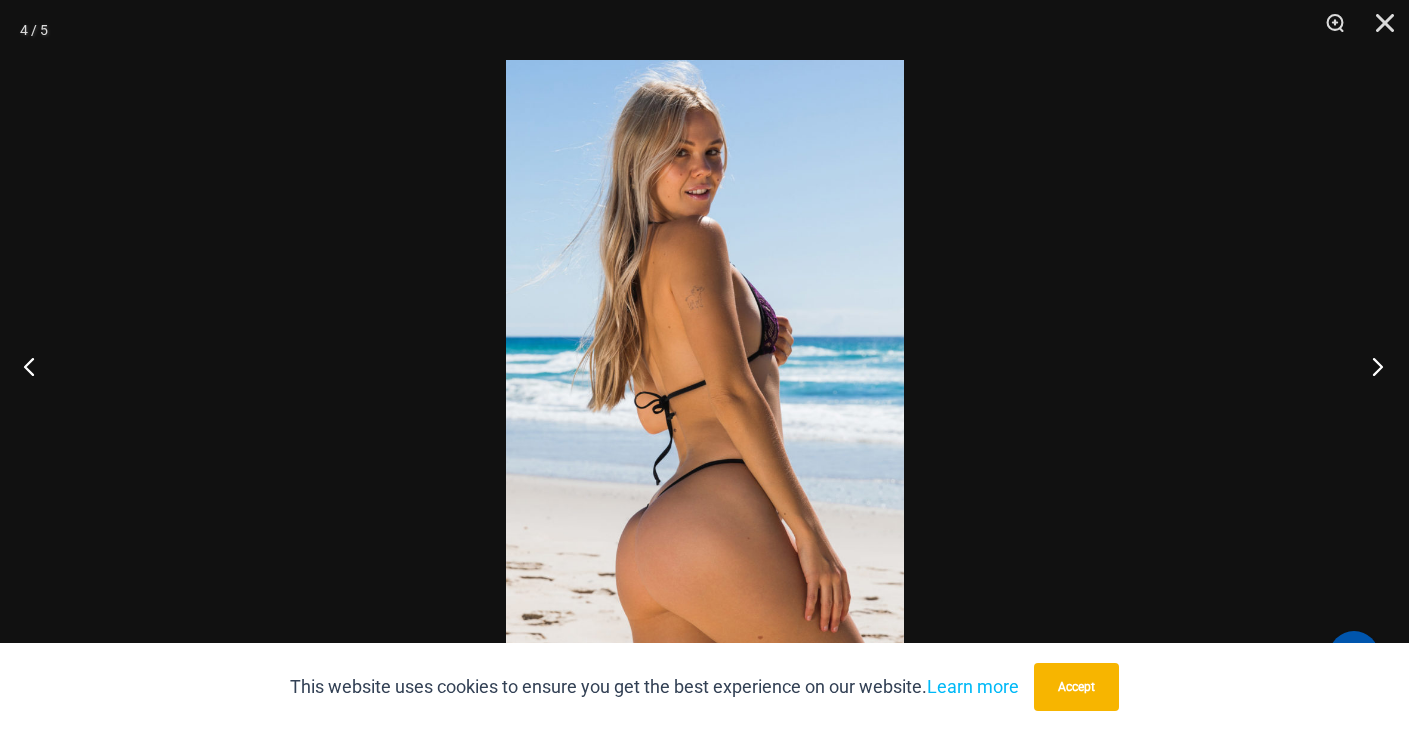 click at bounding box center (1371, 366) 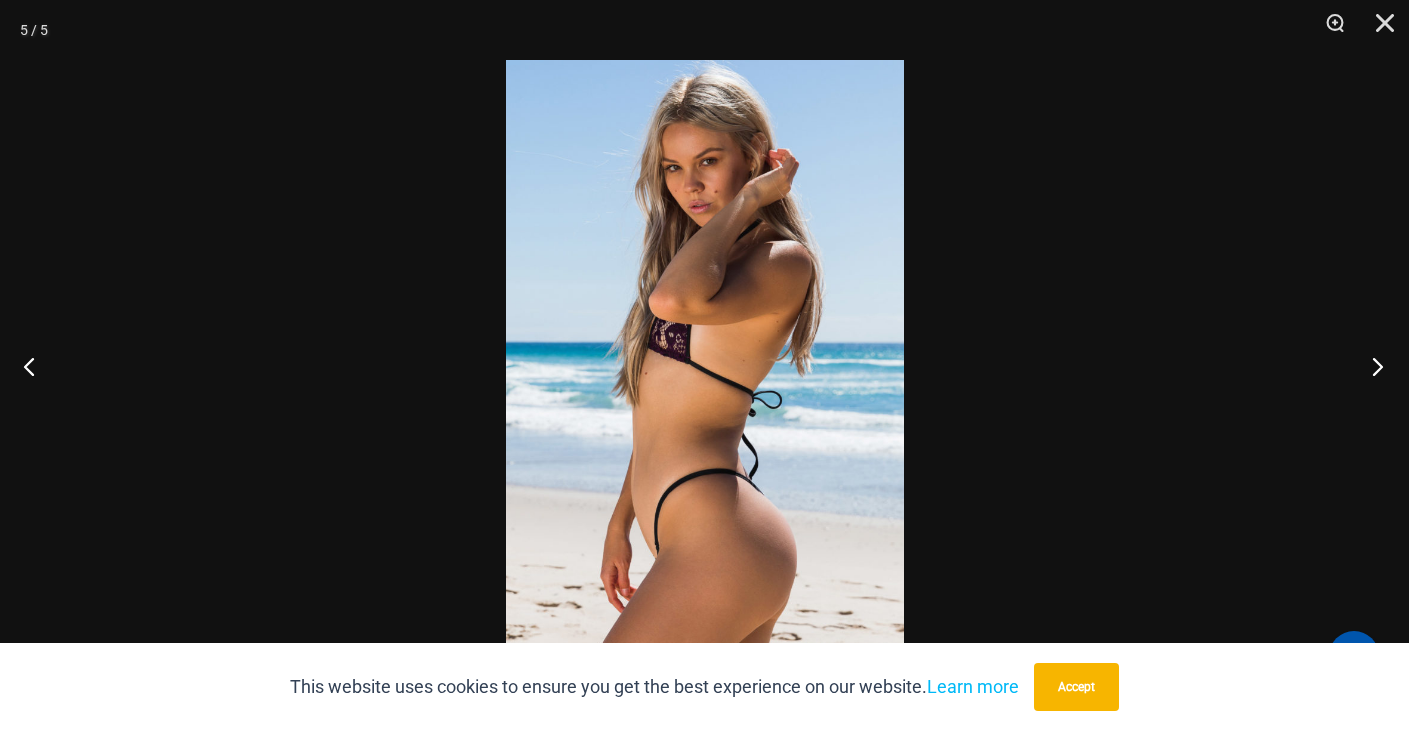 click at bounding box center [1371, 366] 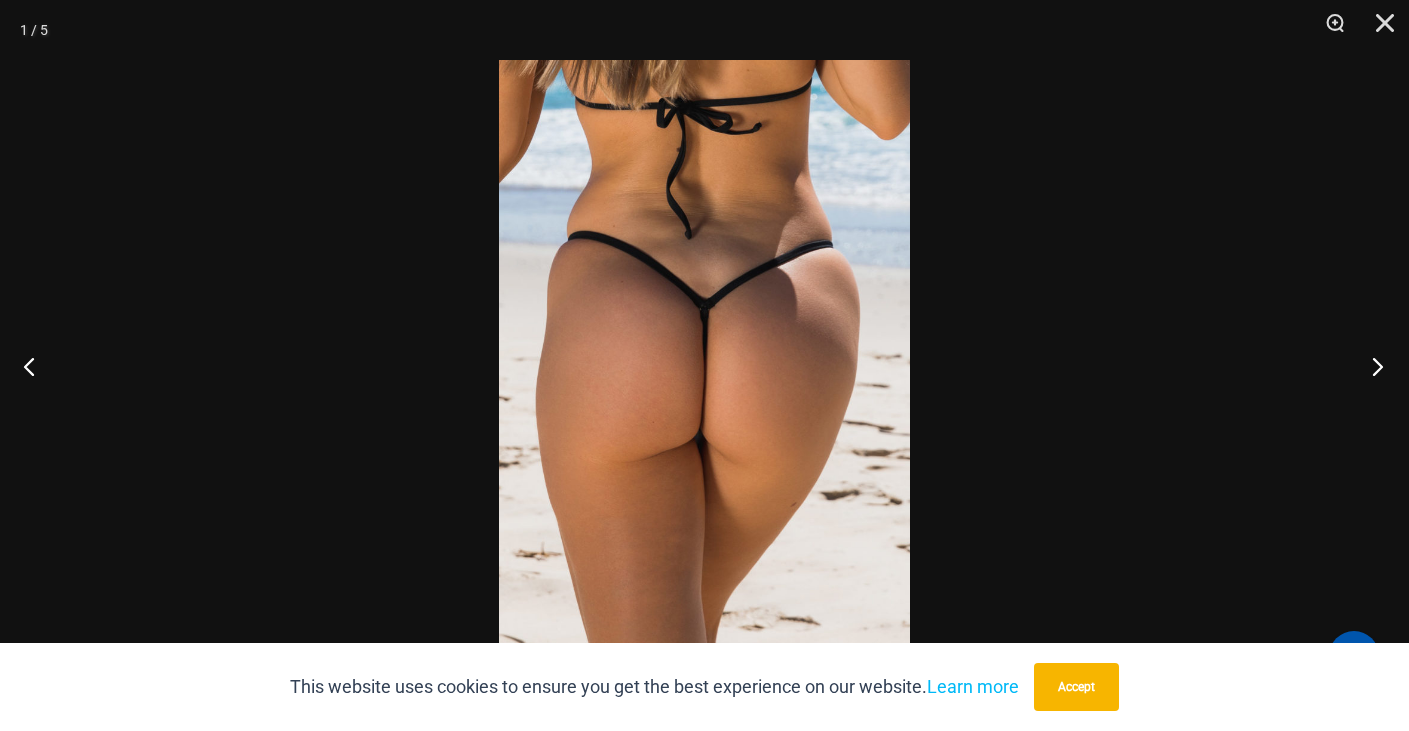 click at bounding box center [1371, 366] 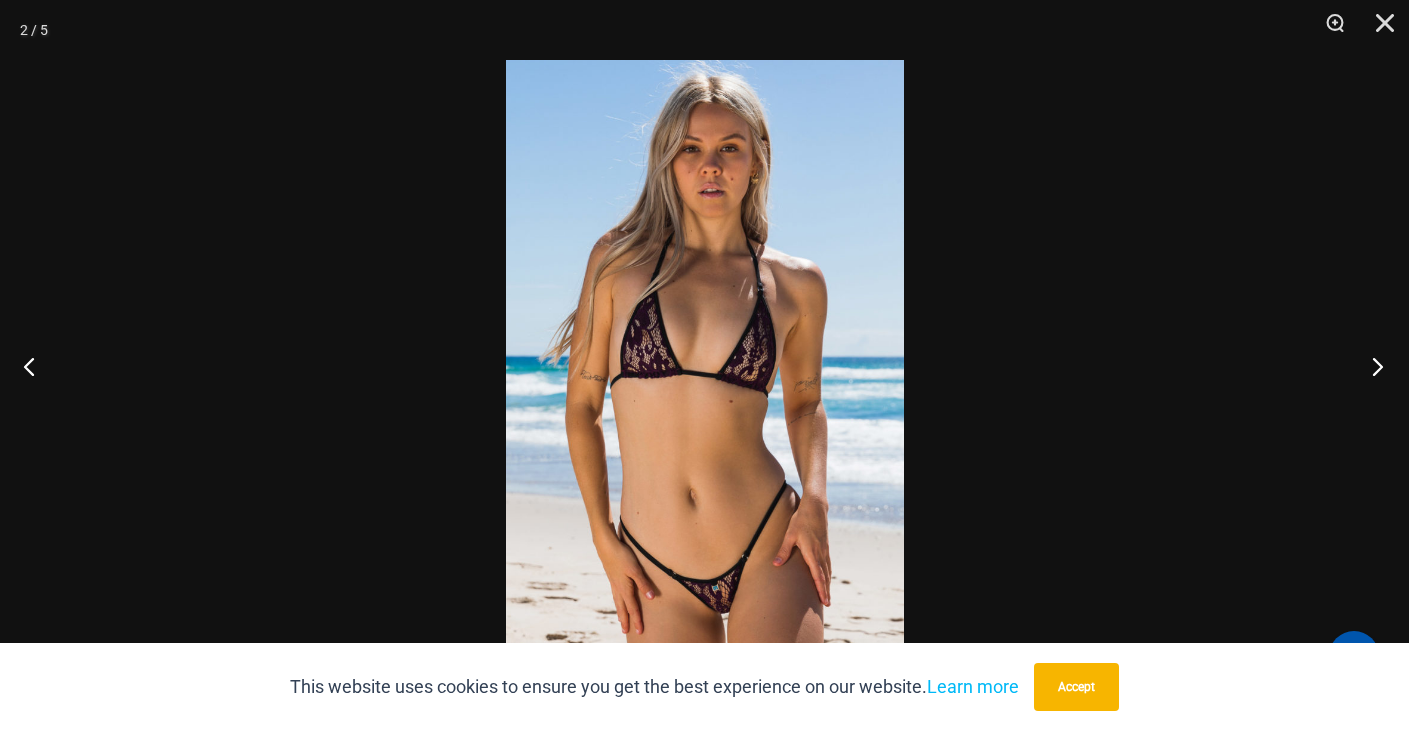 click at bounding box center [1371, 366] 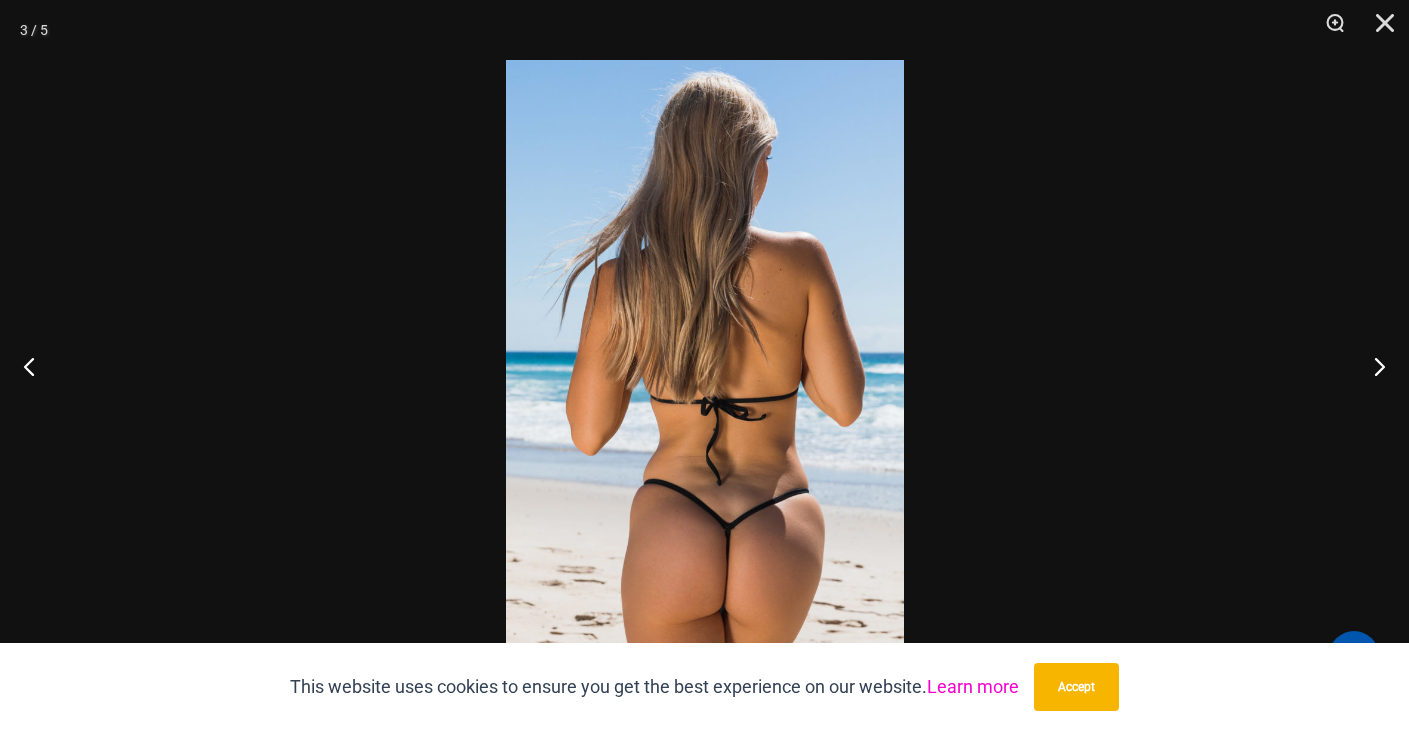 click on "Learn more" at bounding box center (973, 686) 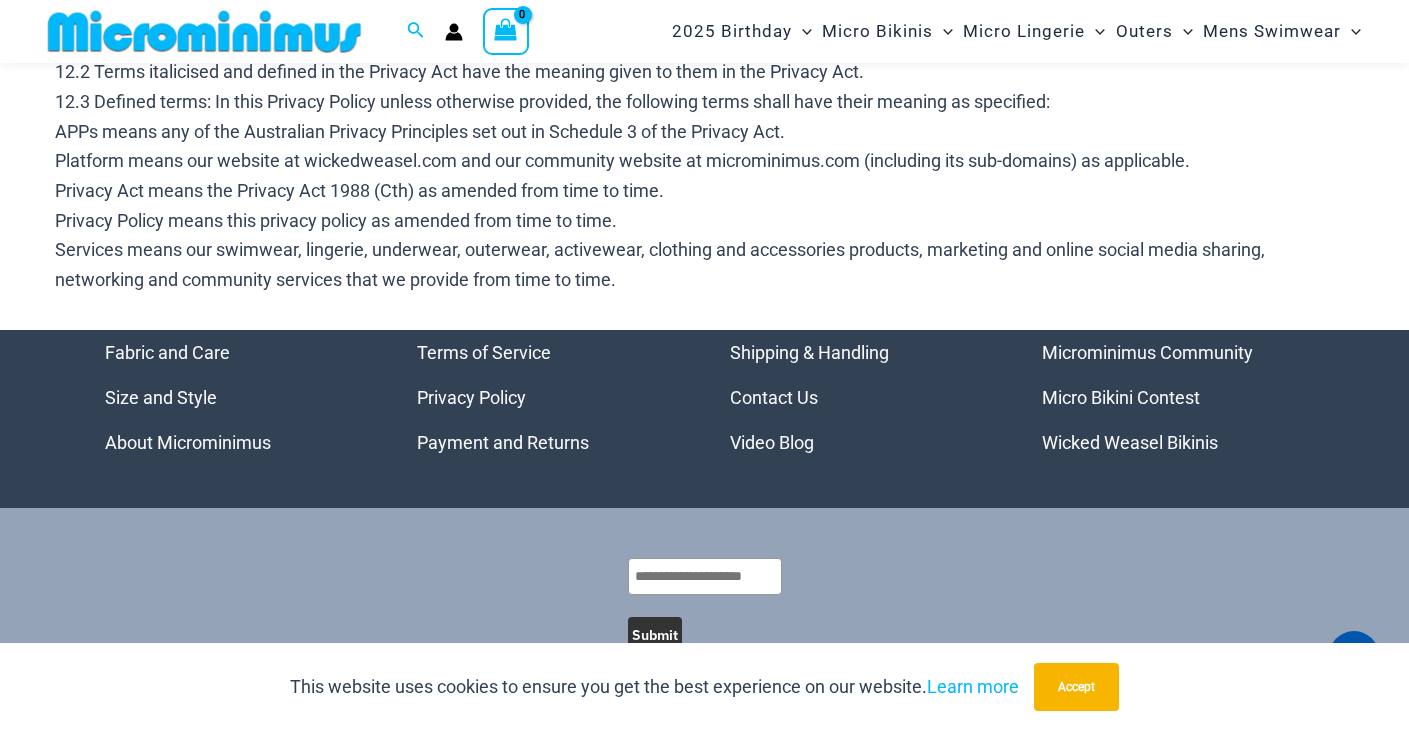 scroll, scrollTop: 6507, scrollLeft: 0, axis: vertical 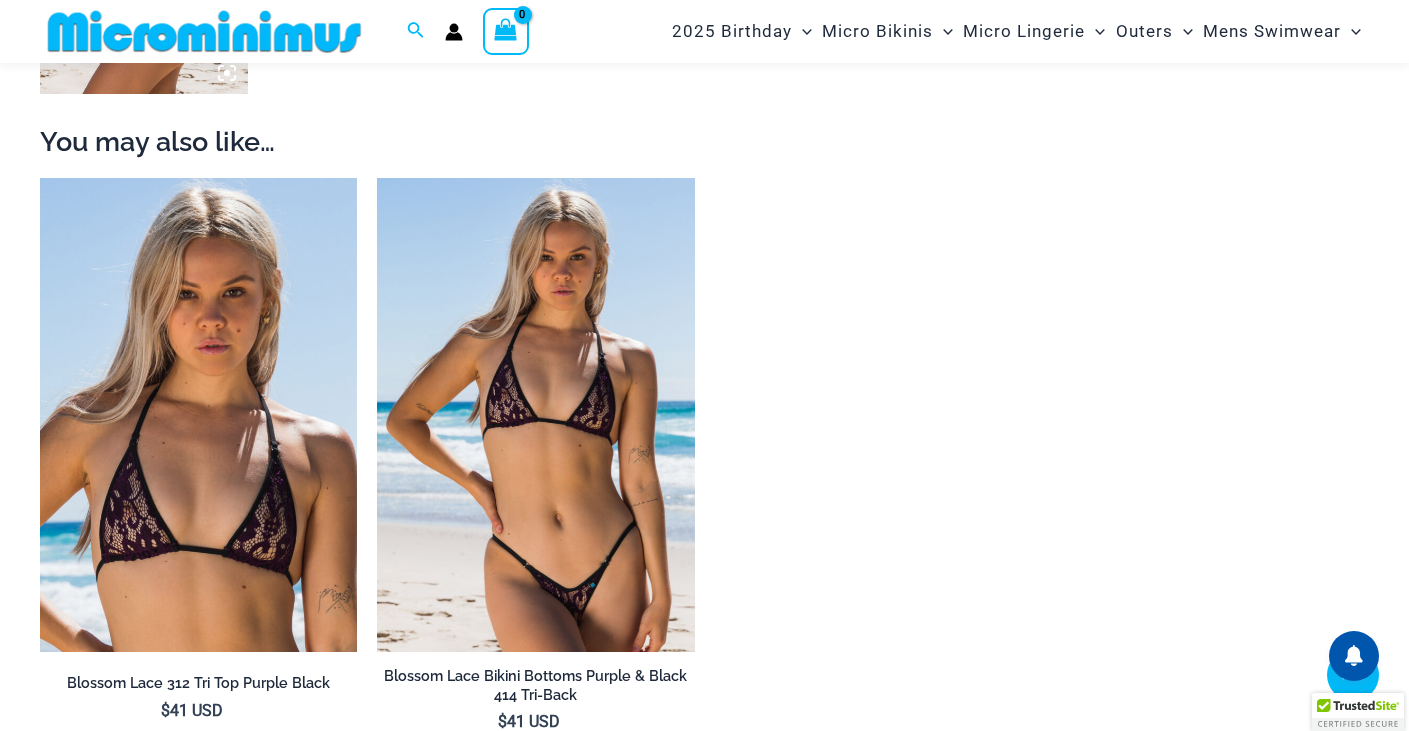 click at bounding box center (535, 415) 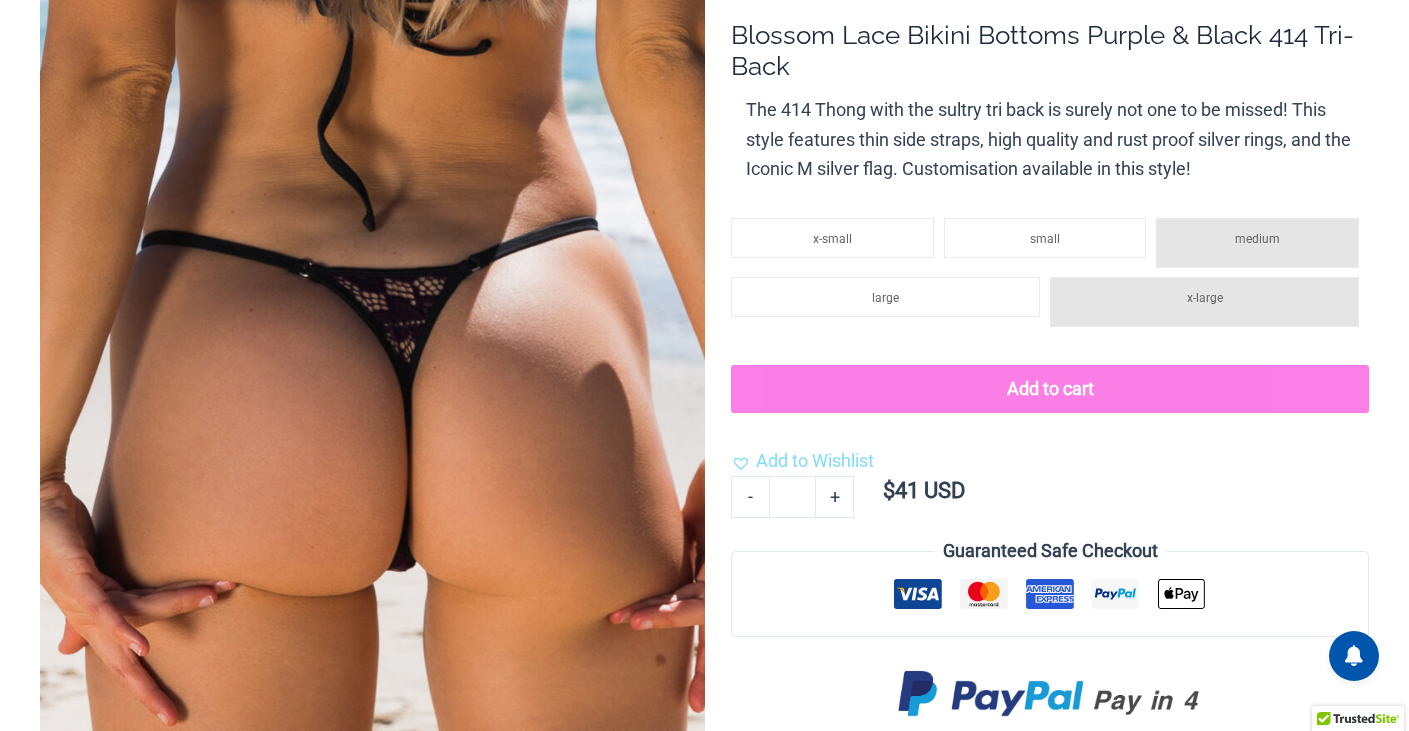 scroll, scrollTop: 0, scrollLeft: 0, axis: both 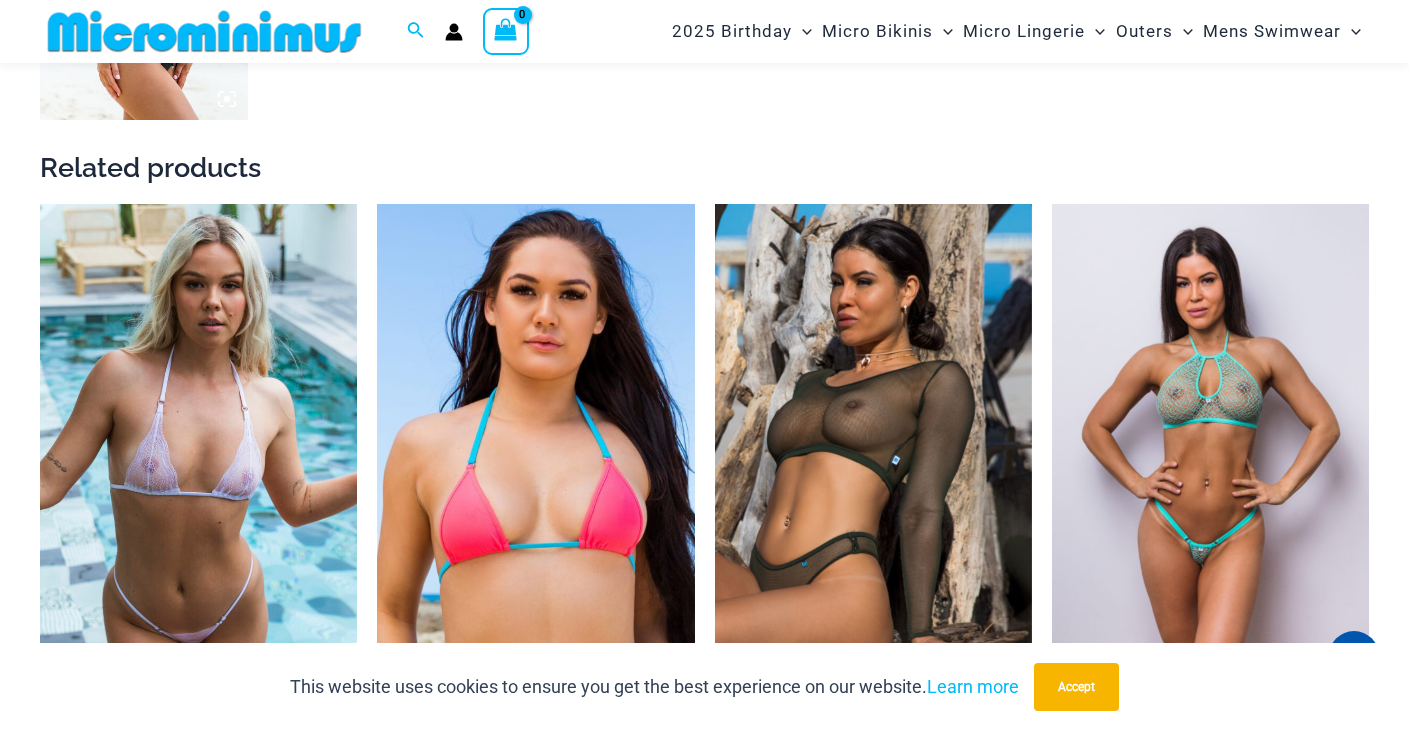 click at bounding box center [1210, 441] 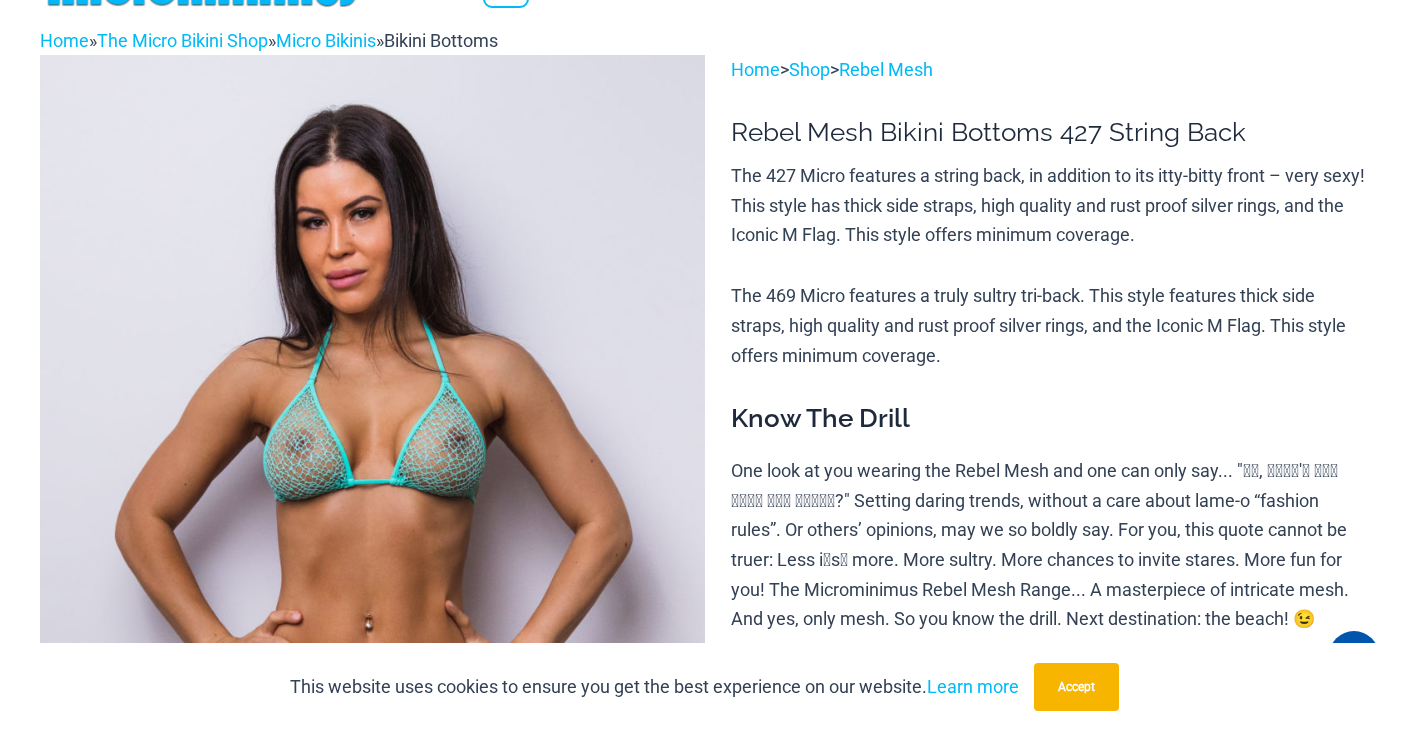 scroll, scrollTop: 0, scrollLeft: 0, axis: both 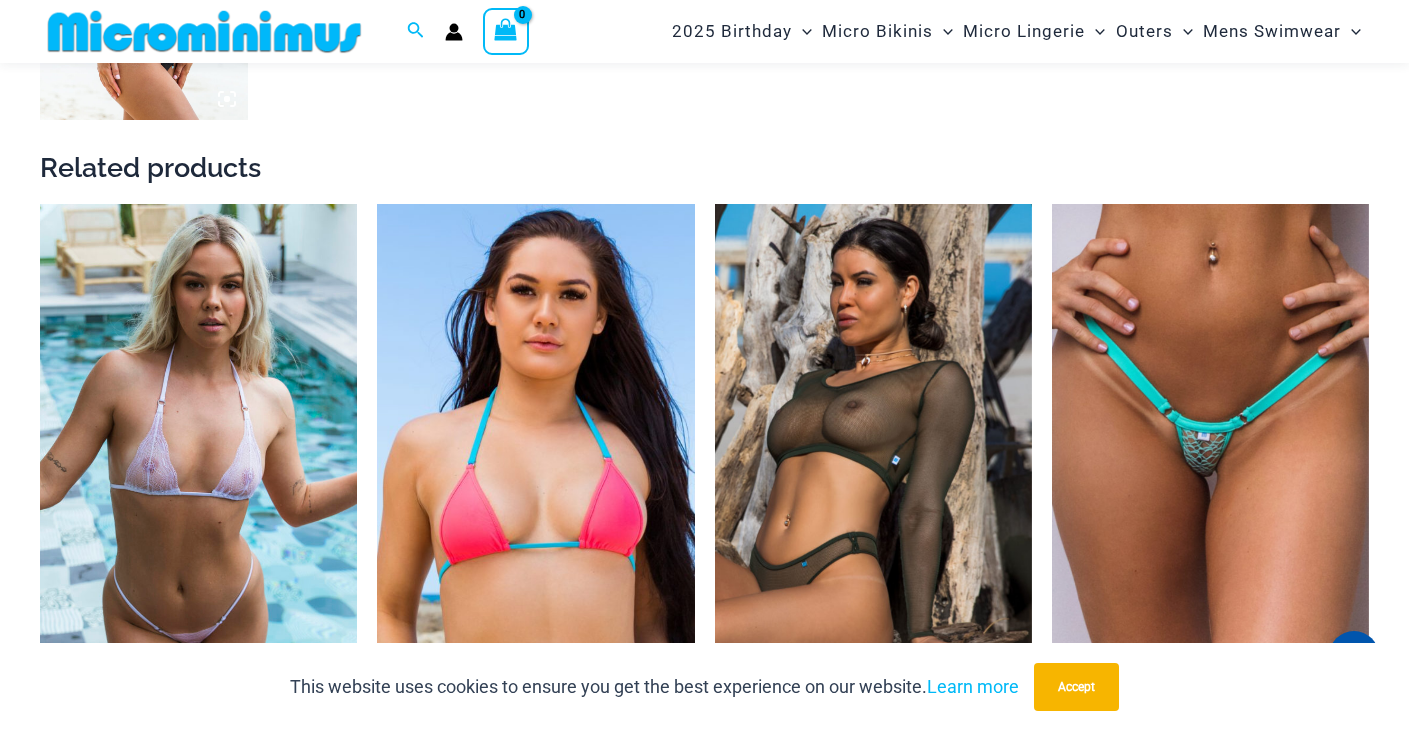 click at bounding box center (198, 441) 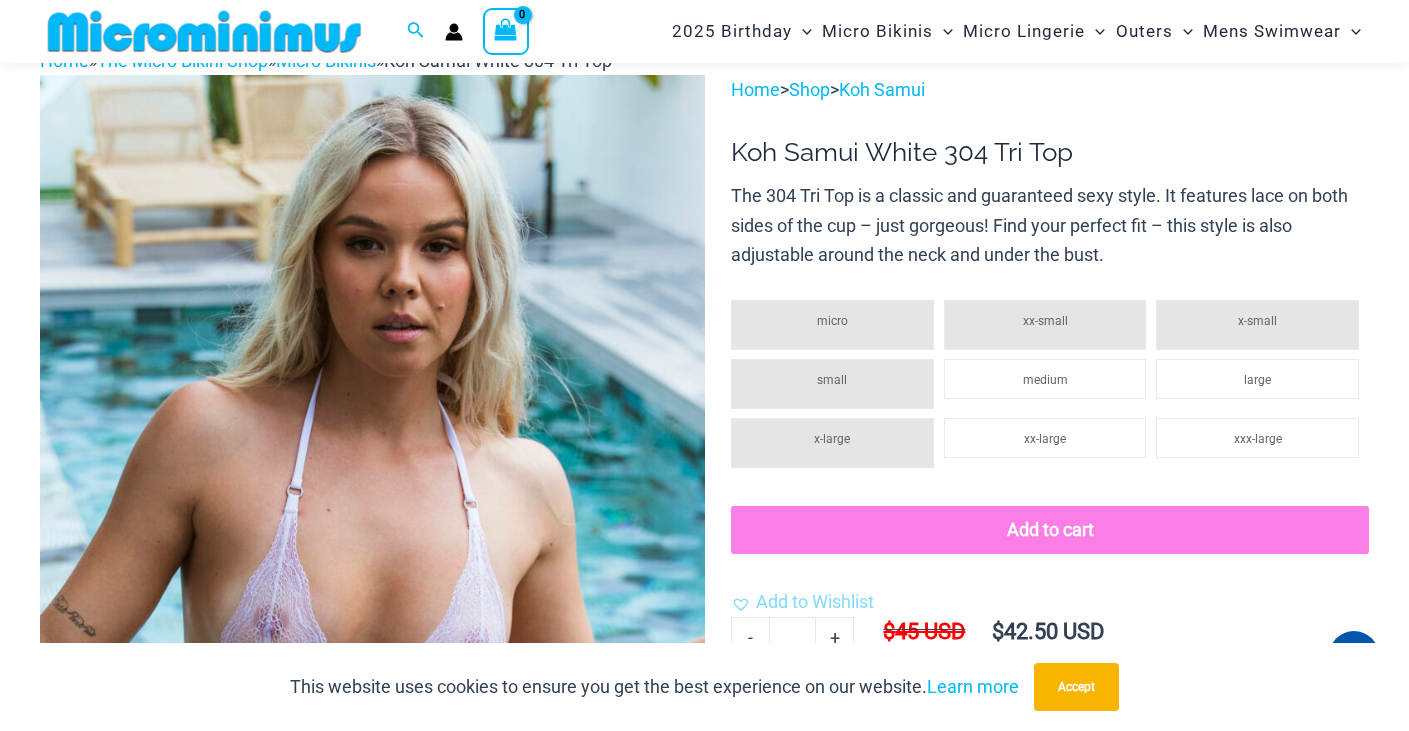 scroll, scrollTop: 0, scrollLeft: 0, axis: both 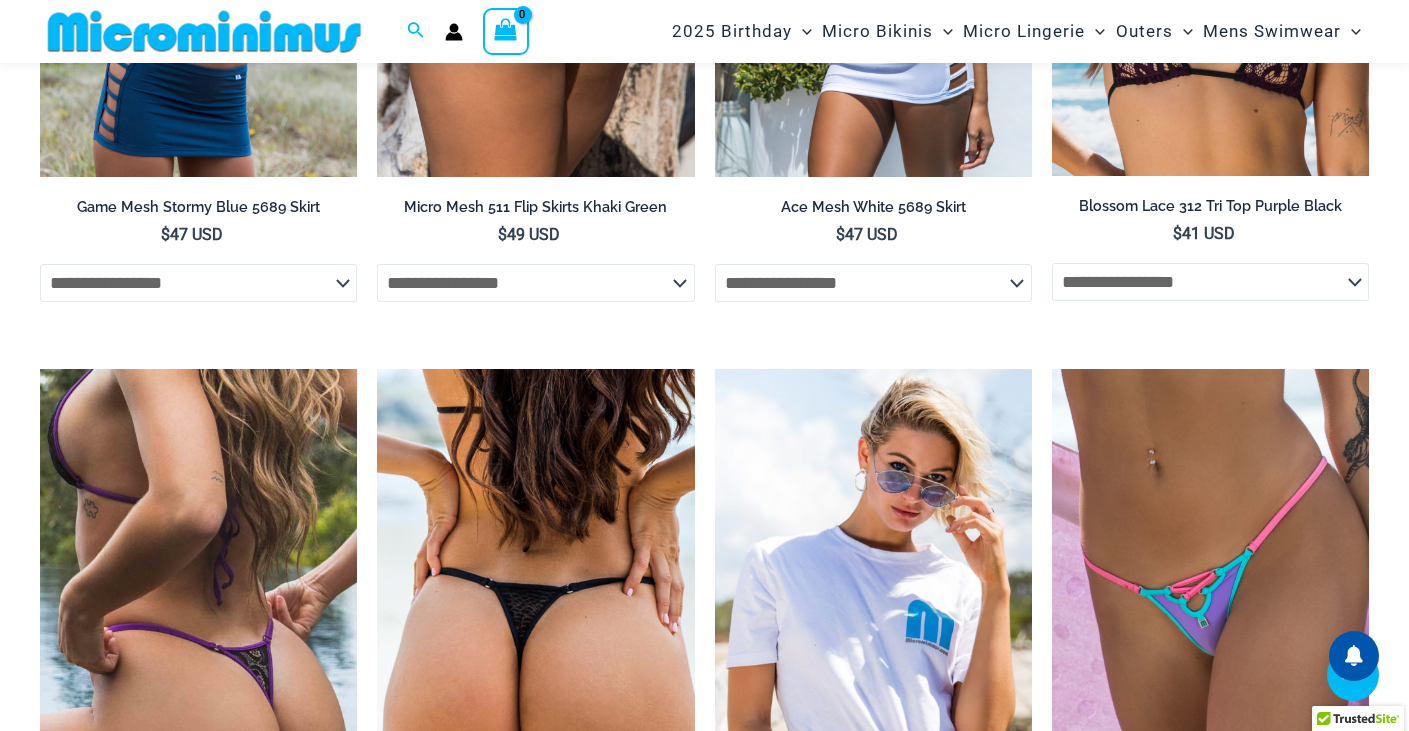 click at bounding box center [873, -729] 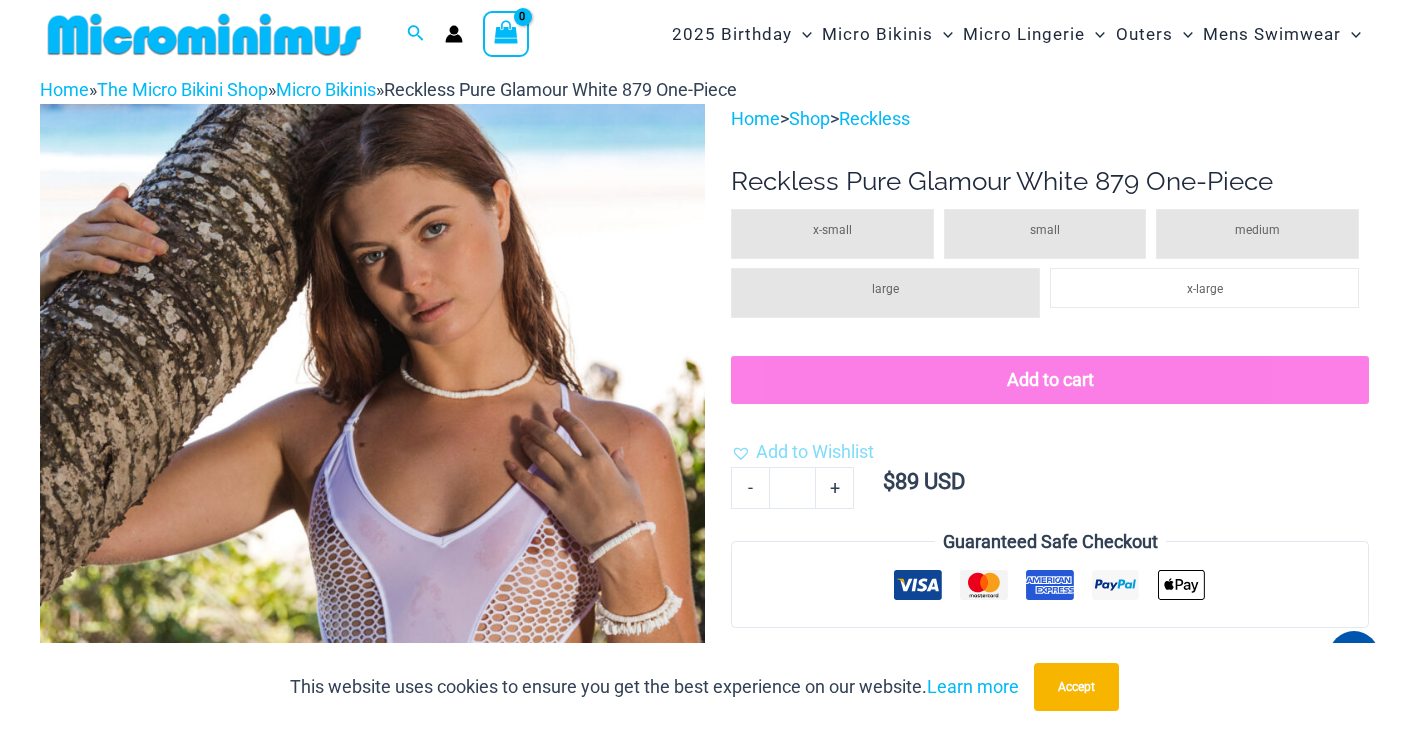 scroll, scrollTop: 0, scrollLeft: 0, axis: both 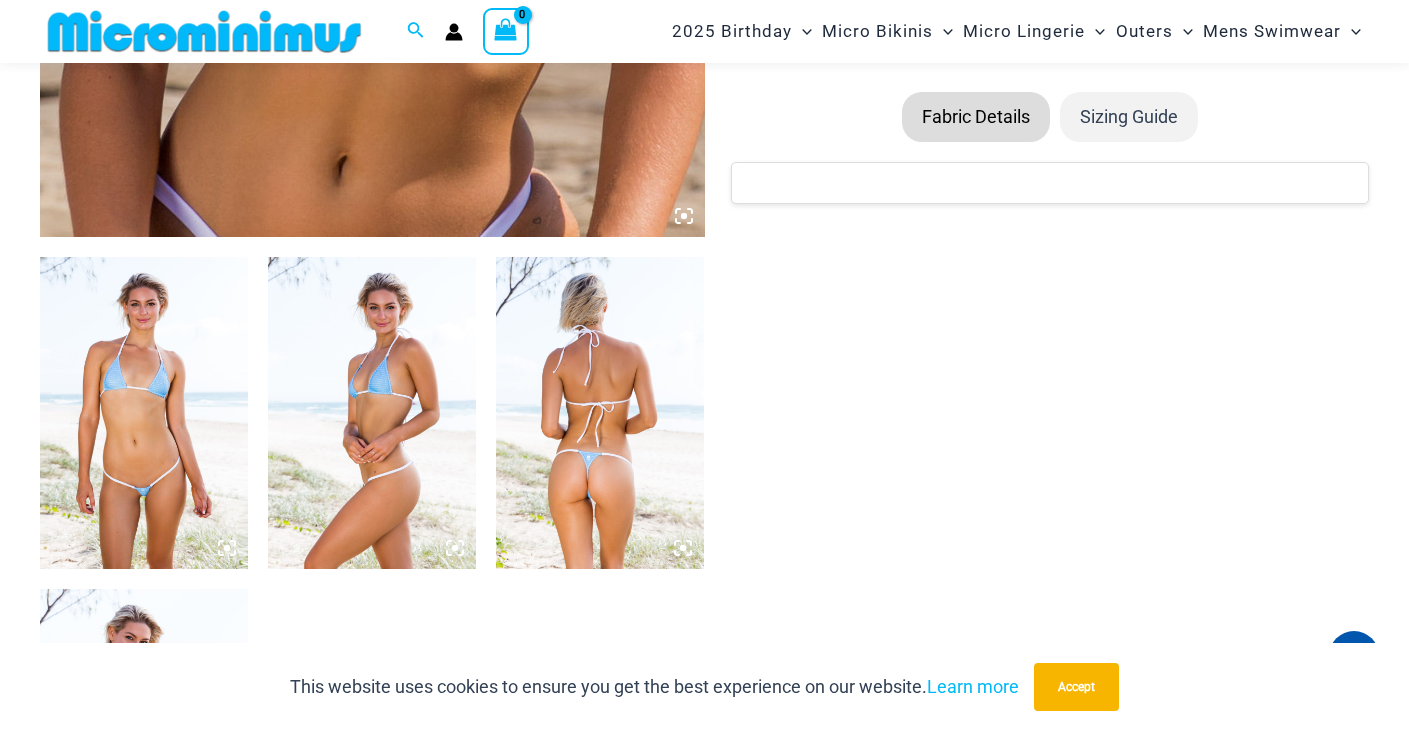 click at bounding box center (372, 413) 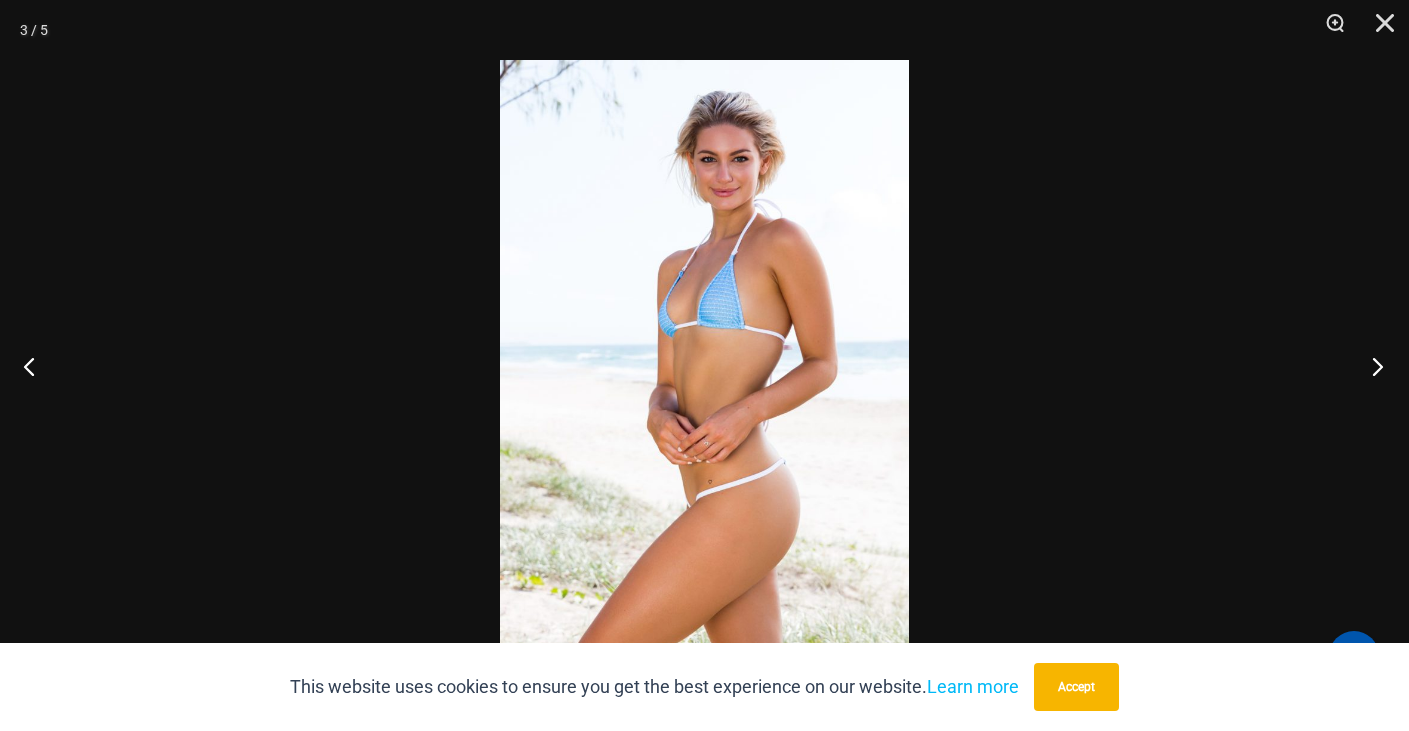 click at bounding box center (1371, 366) 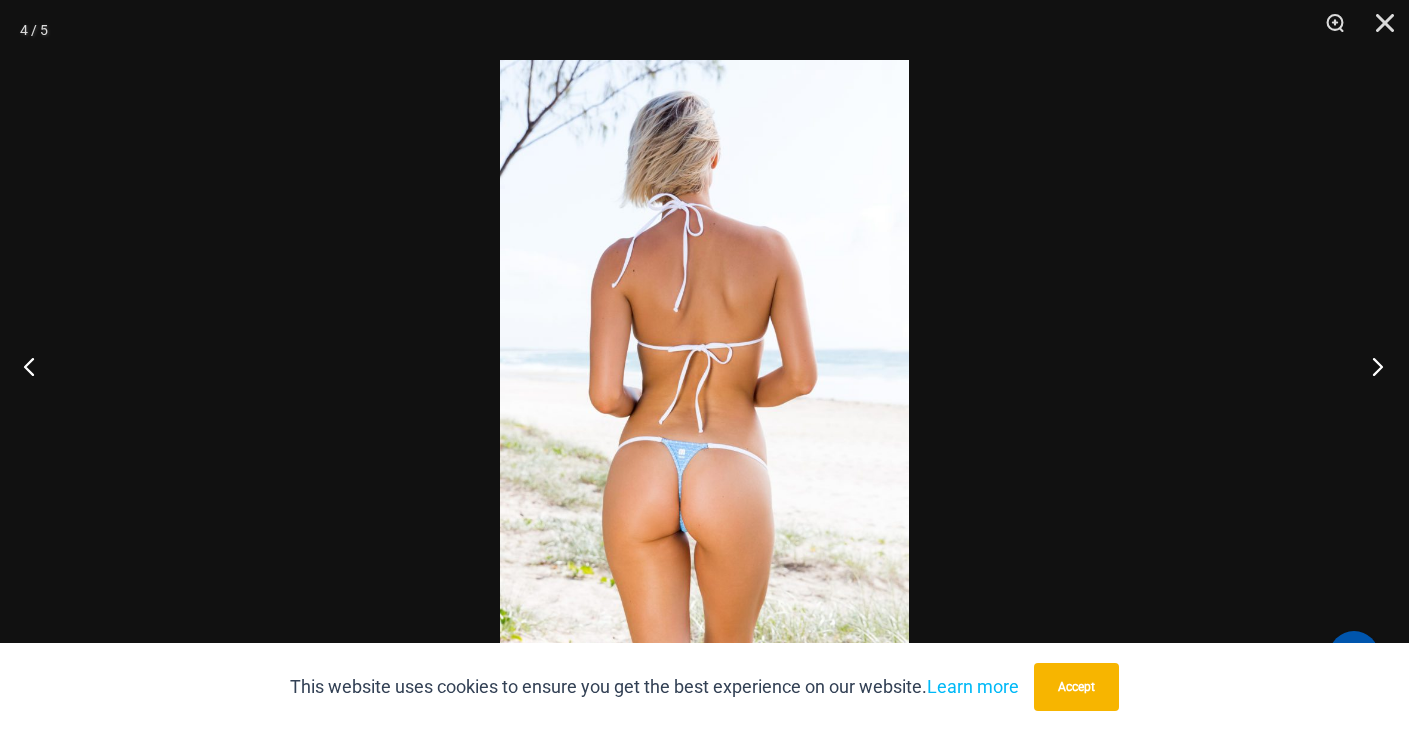 click at bounding box center (1371, 366) 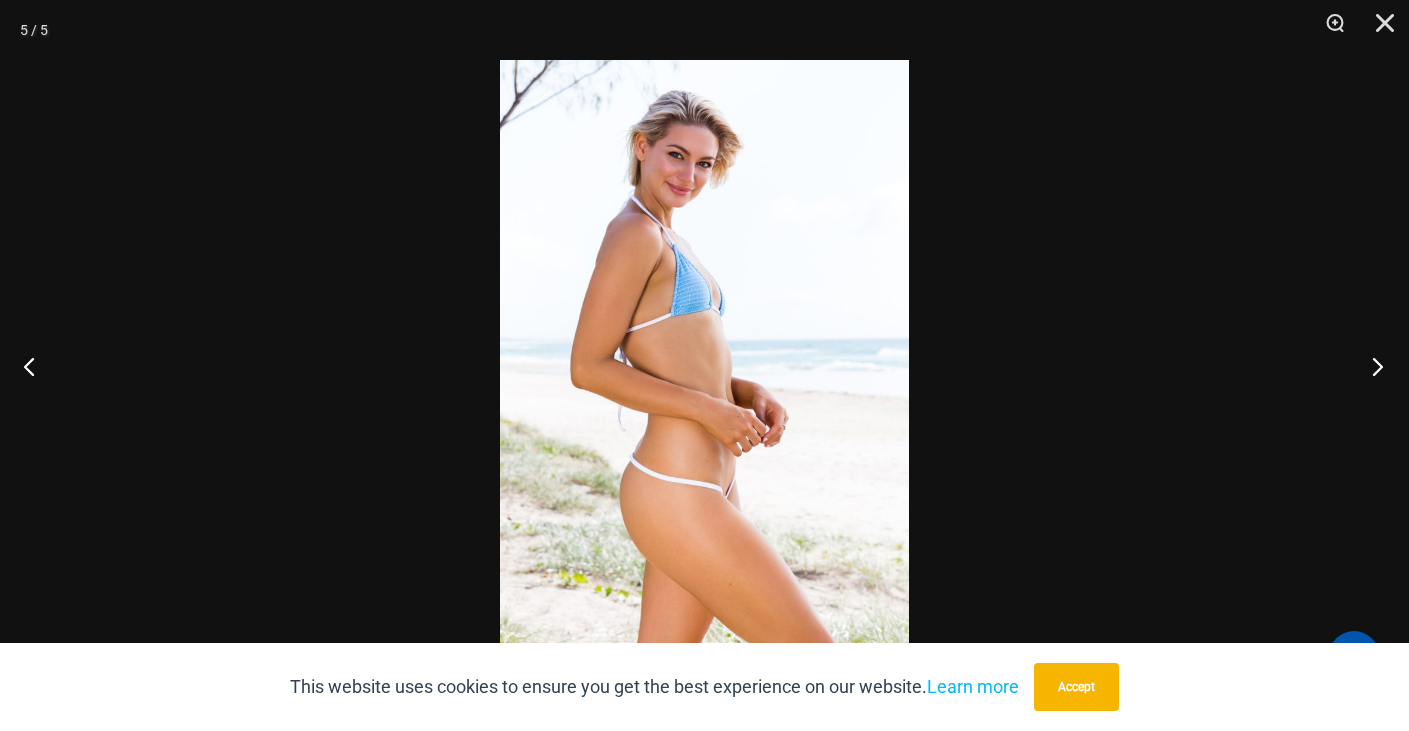 click at bounding box center [1371, 366] 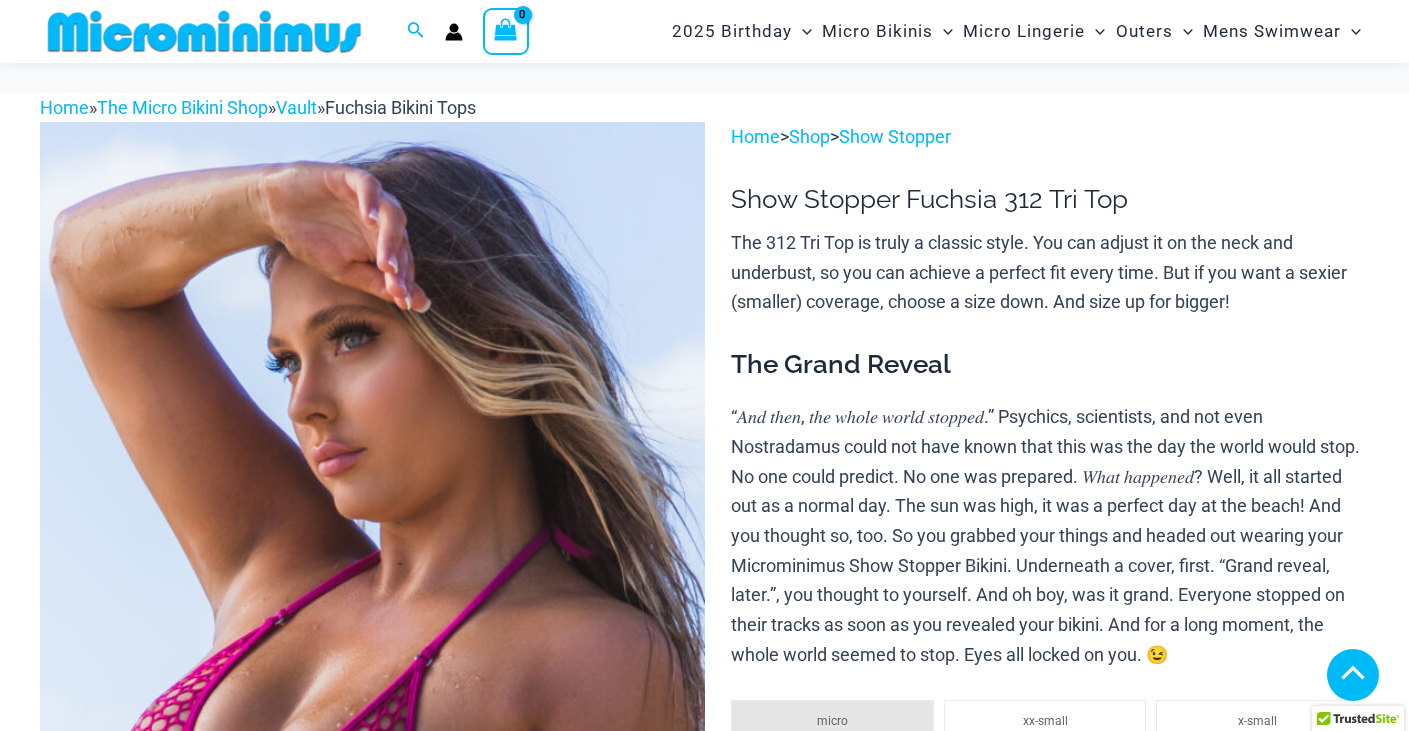 click at bounding box center (1052, 4623) 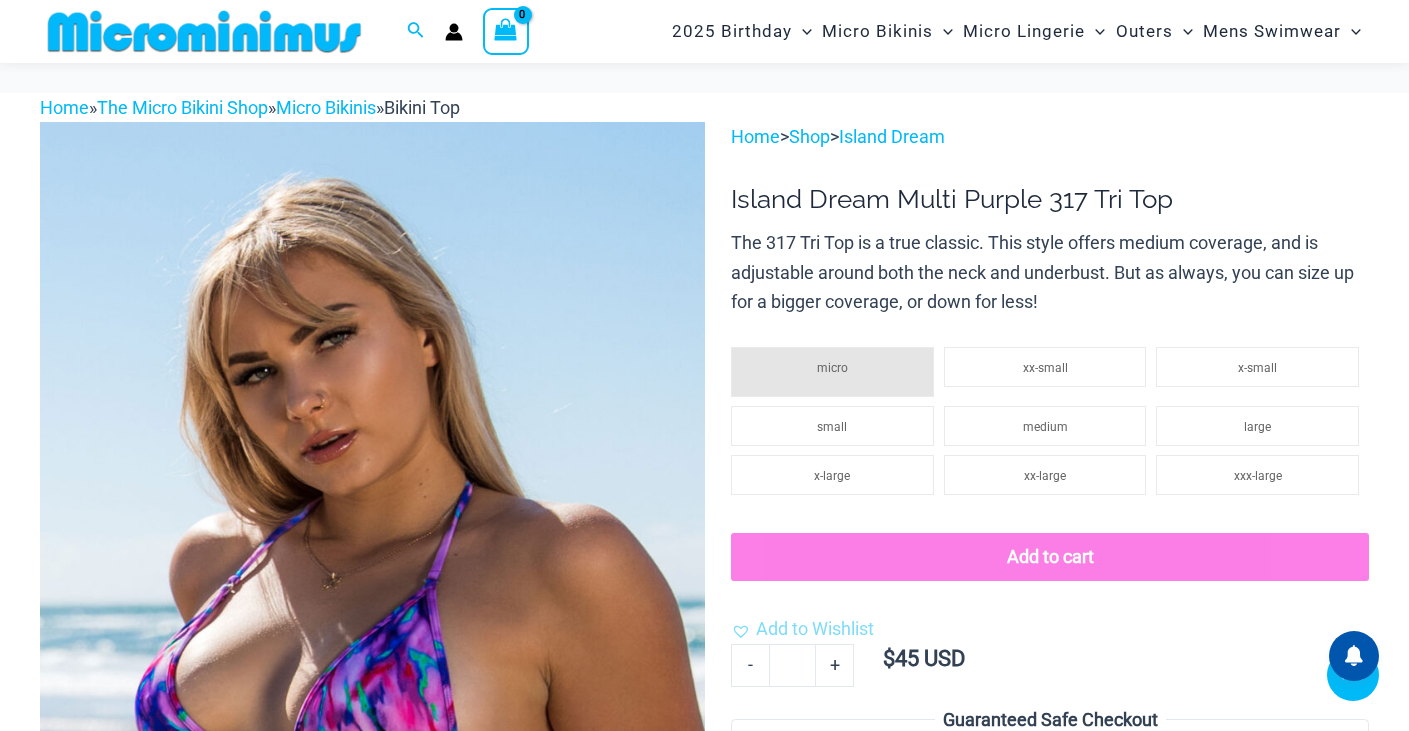scroll, scrollTop: 600, scrollLeft: 0, axis: vertical 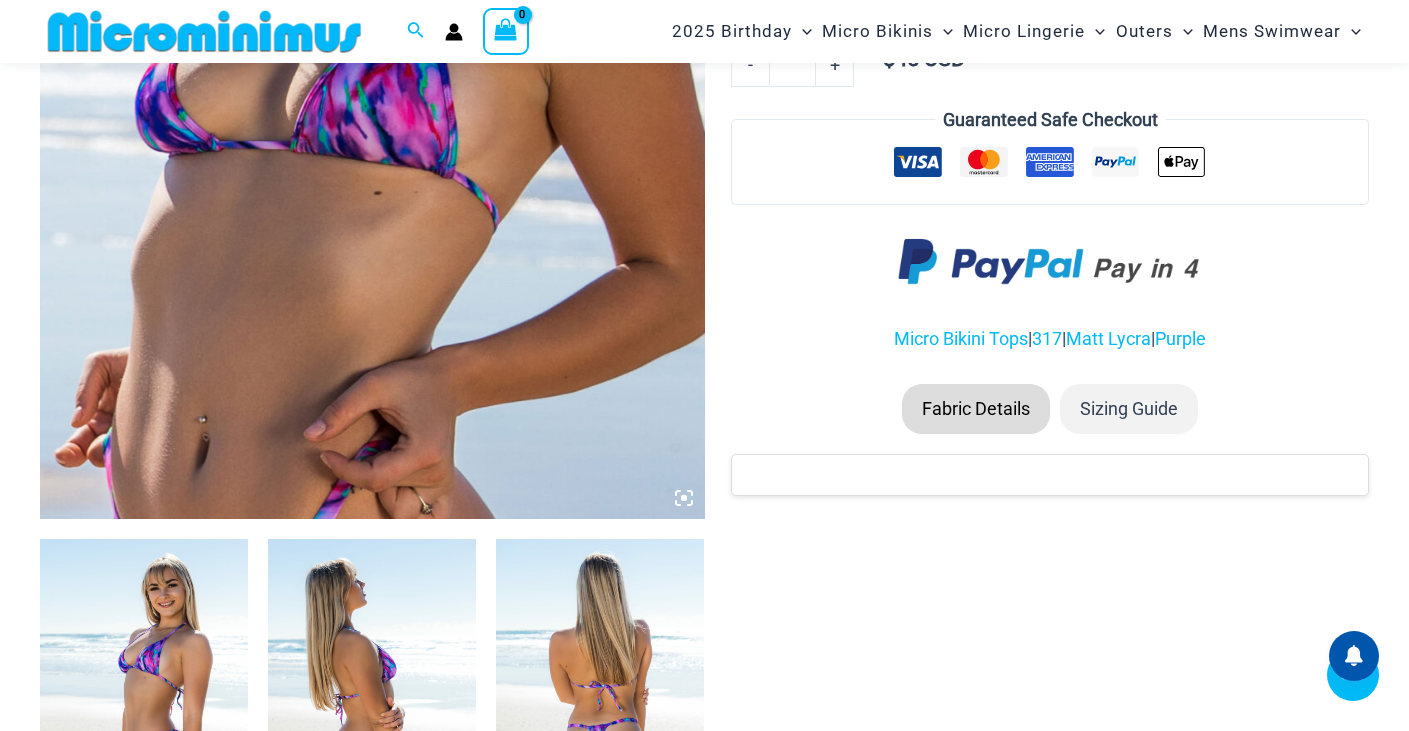click at bounding box center (600, 695) 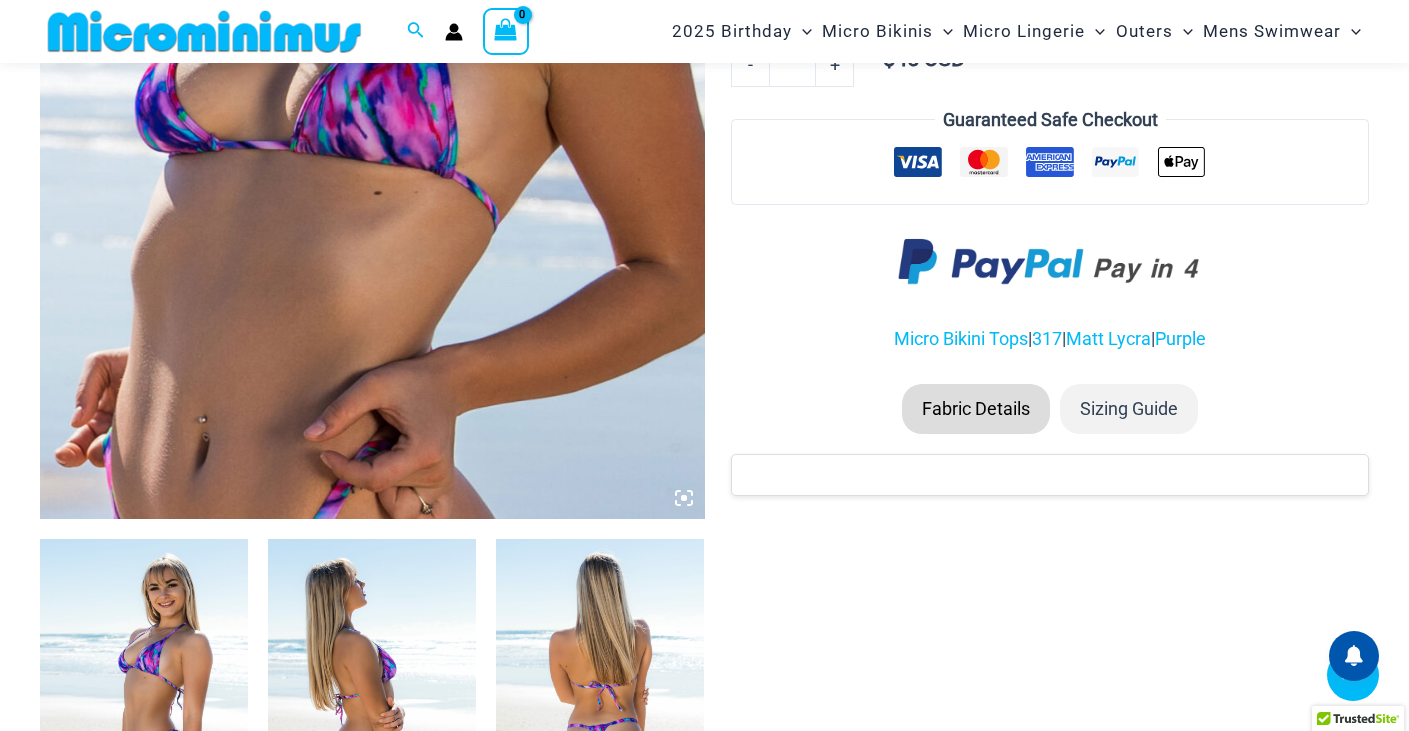 scroll, scrollTop: 700, scrollLeft: 0, axis: vertical 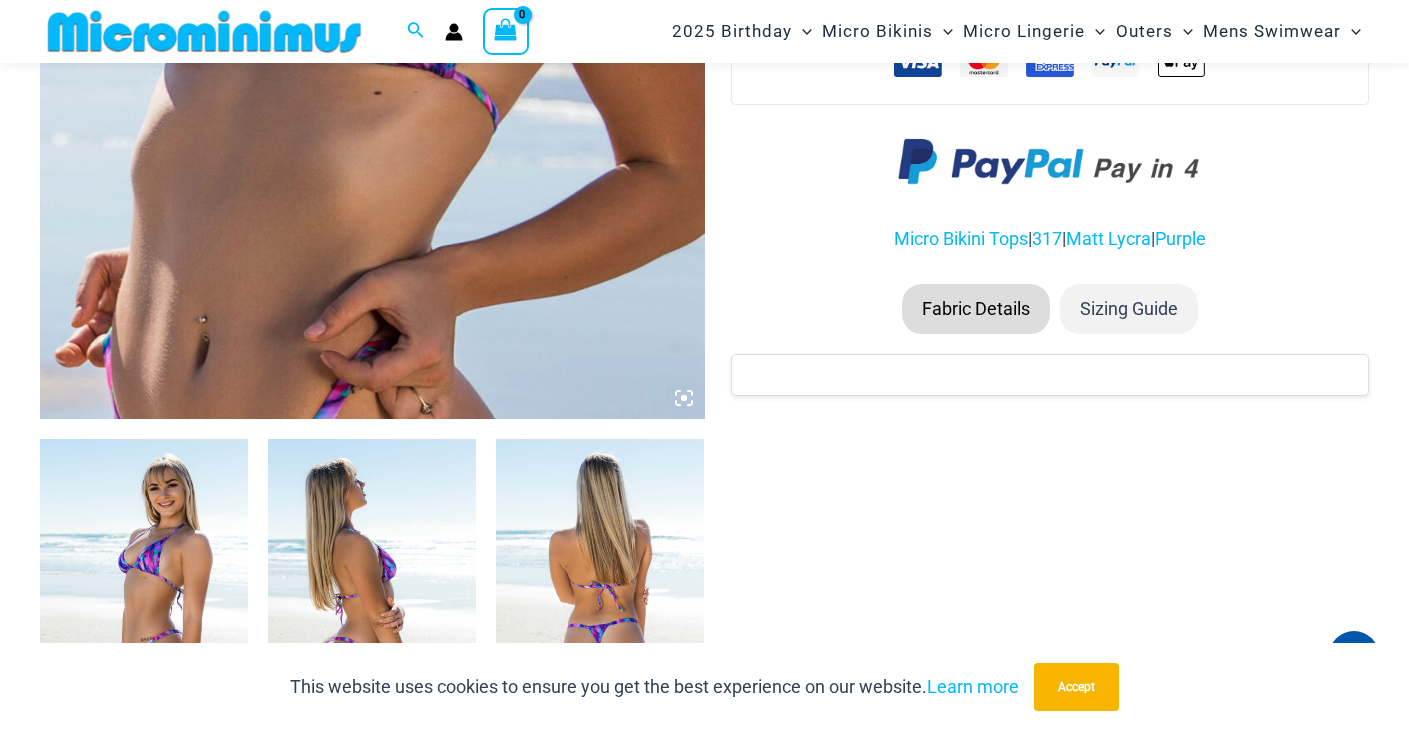 click 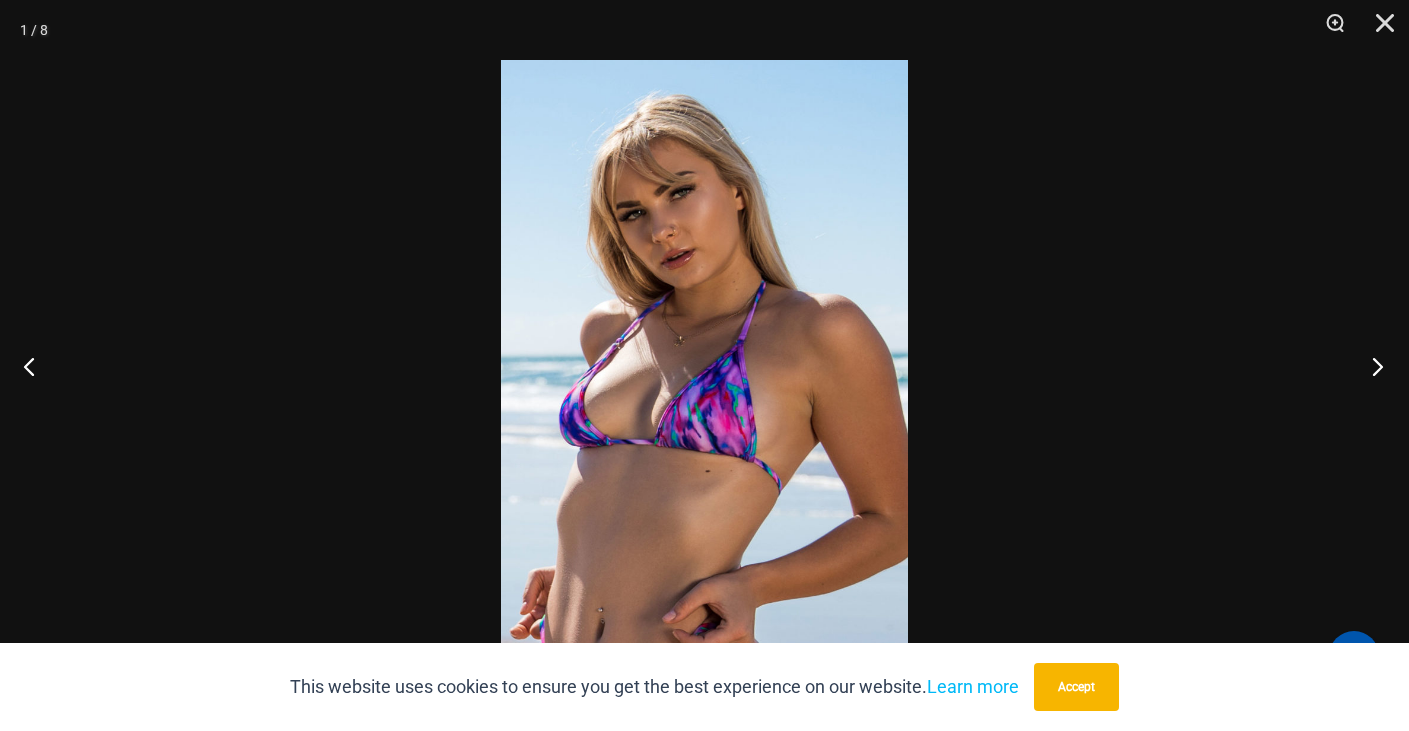 click at bounding box center (1371, 366) 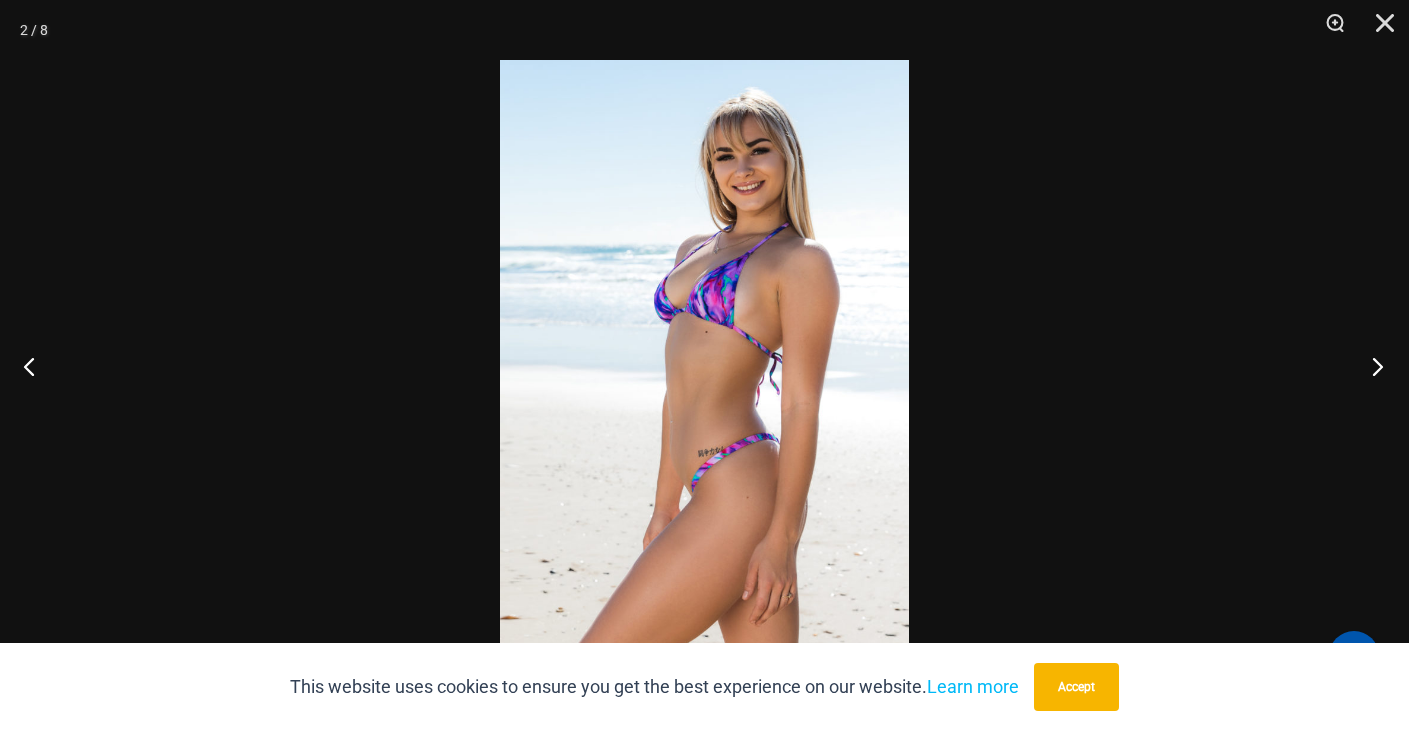 click at bounding box center [1371, 366] 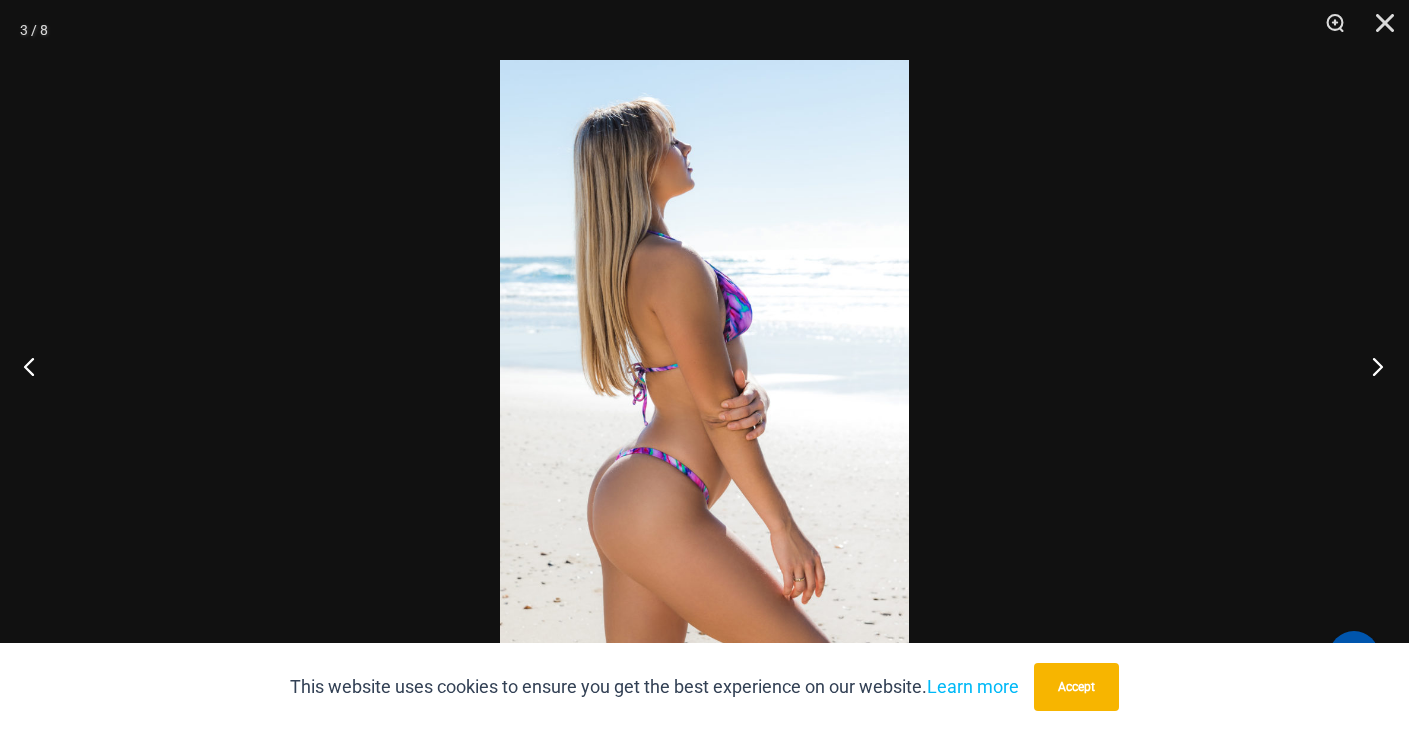 click at bounding box center (1371, 366) 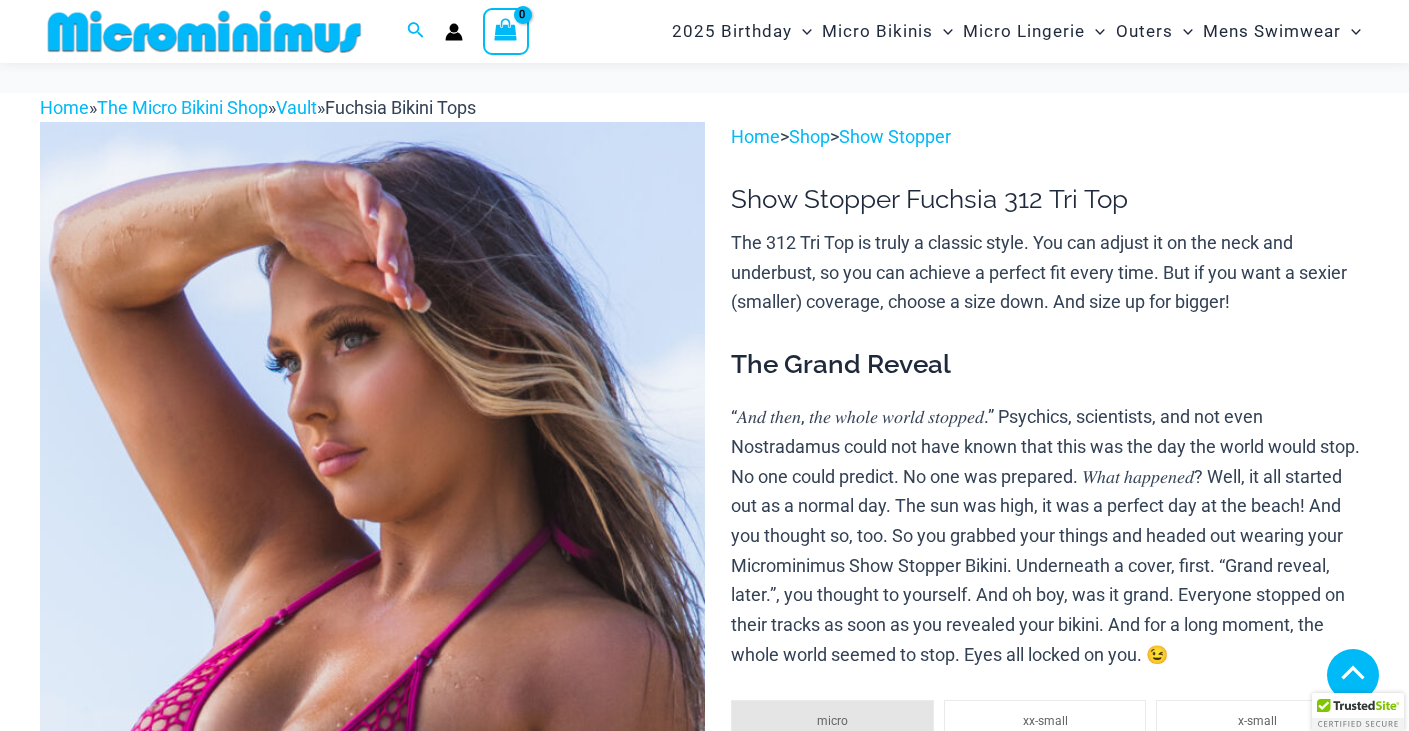 scroll, scrollTop: 3178, scrollLeft: 0, axis: vertical 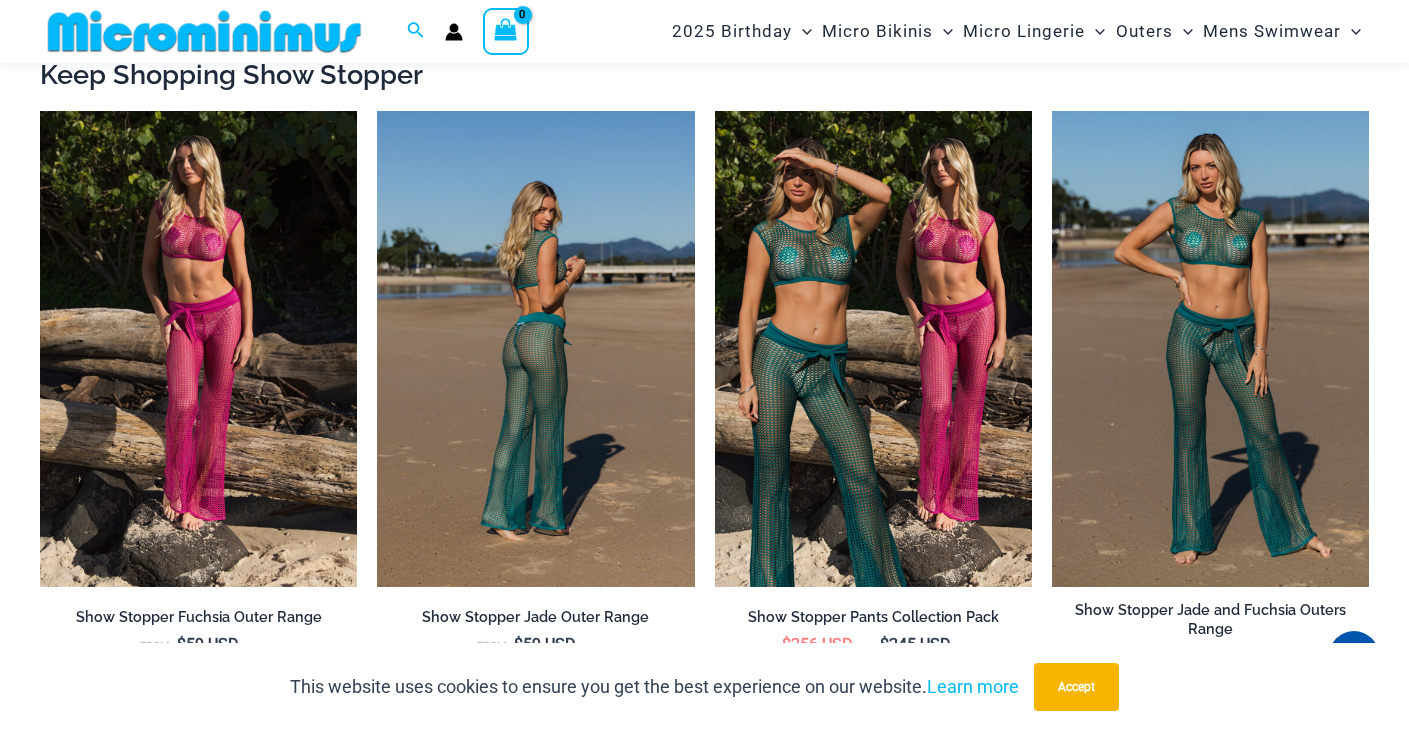 click at bounding box center [535, 349] 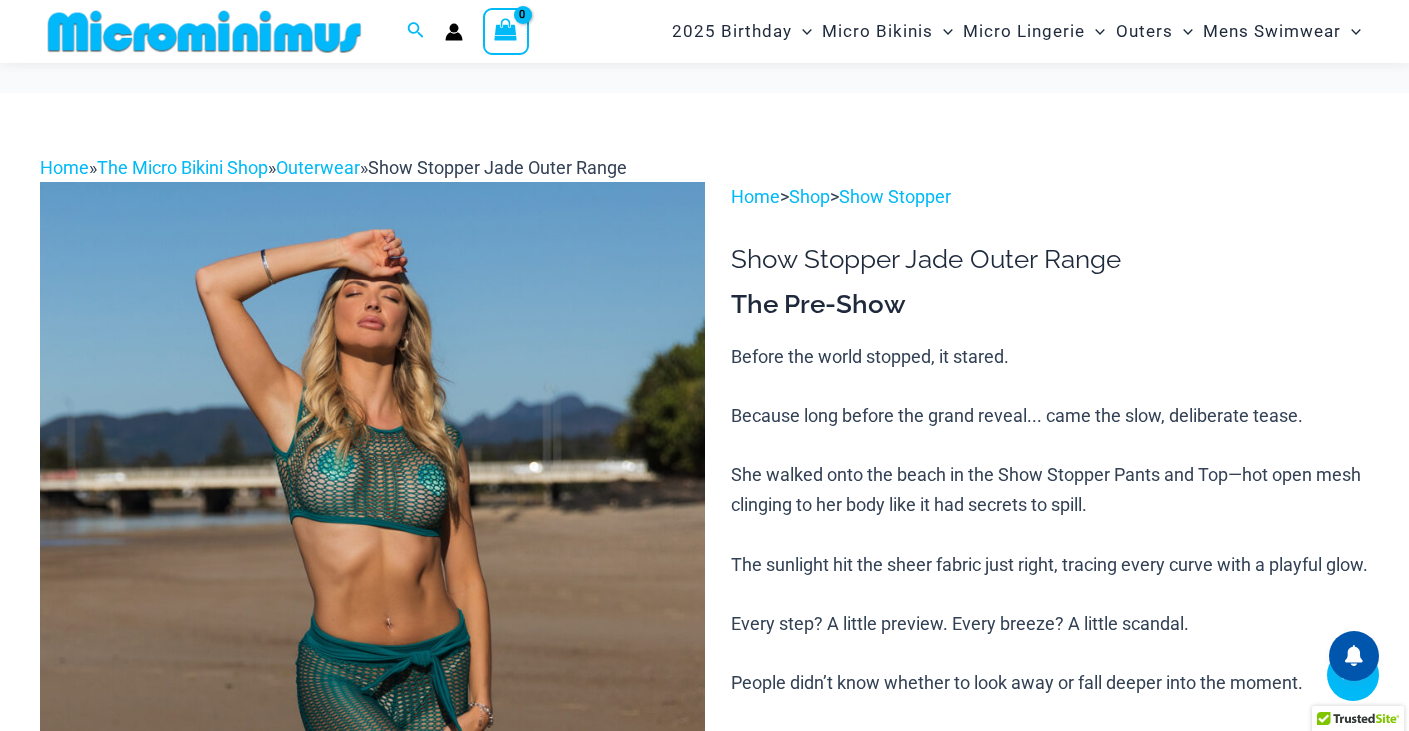 scroll, scrollTop: 882, scrollLeft: 0, axis: vertical 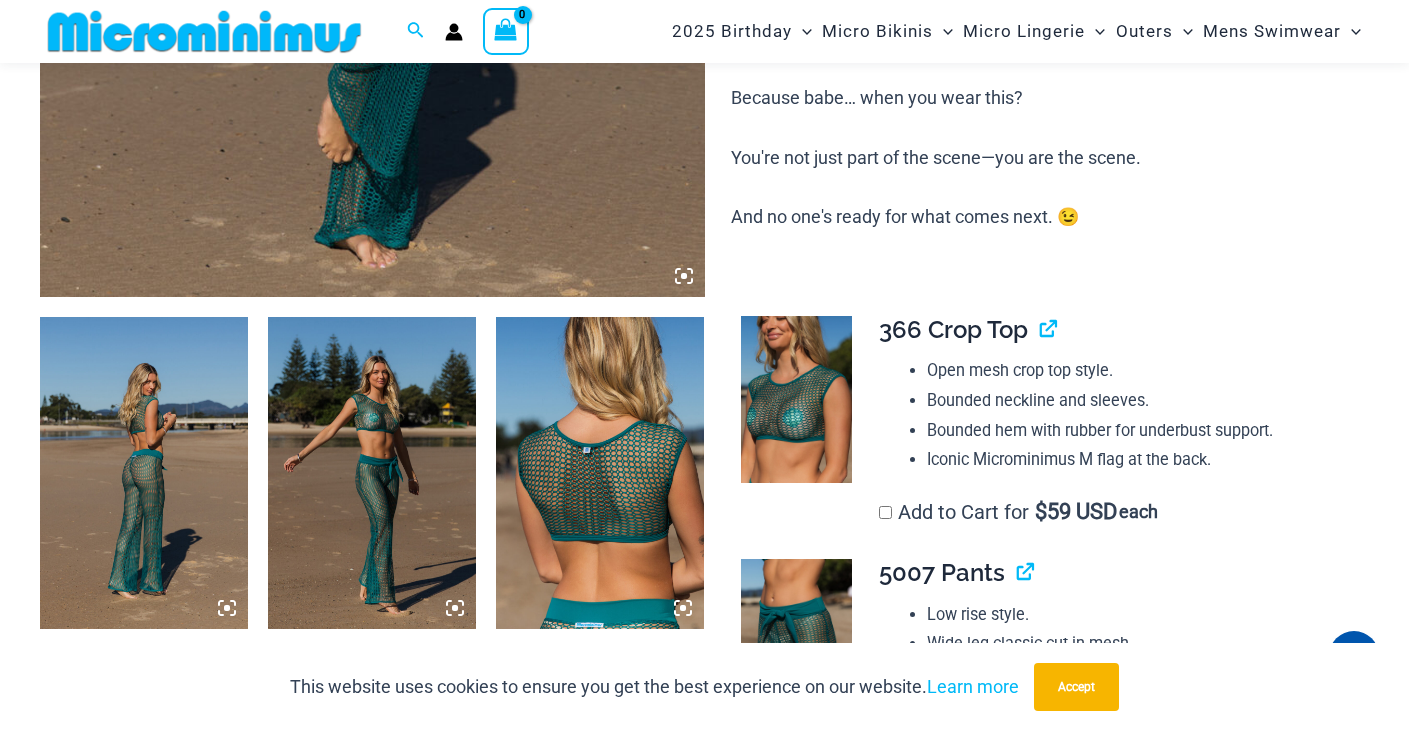 click 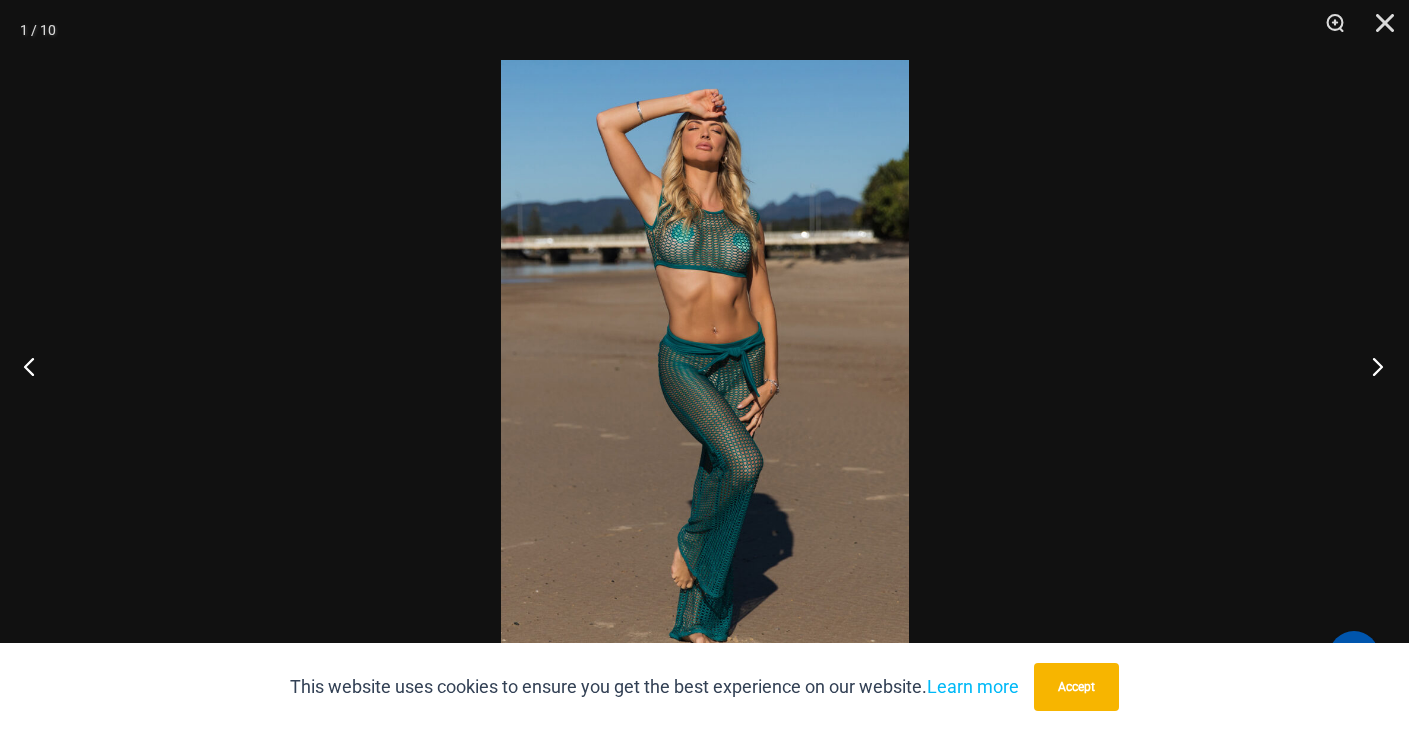 click at bounding box center [1371, 366] 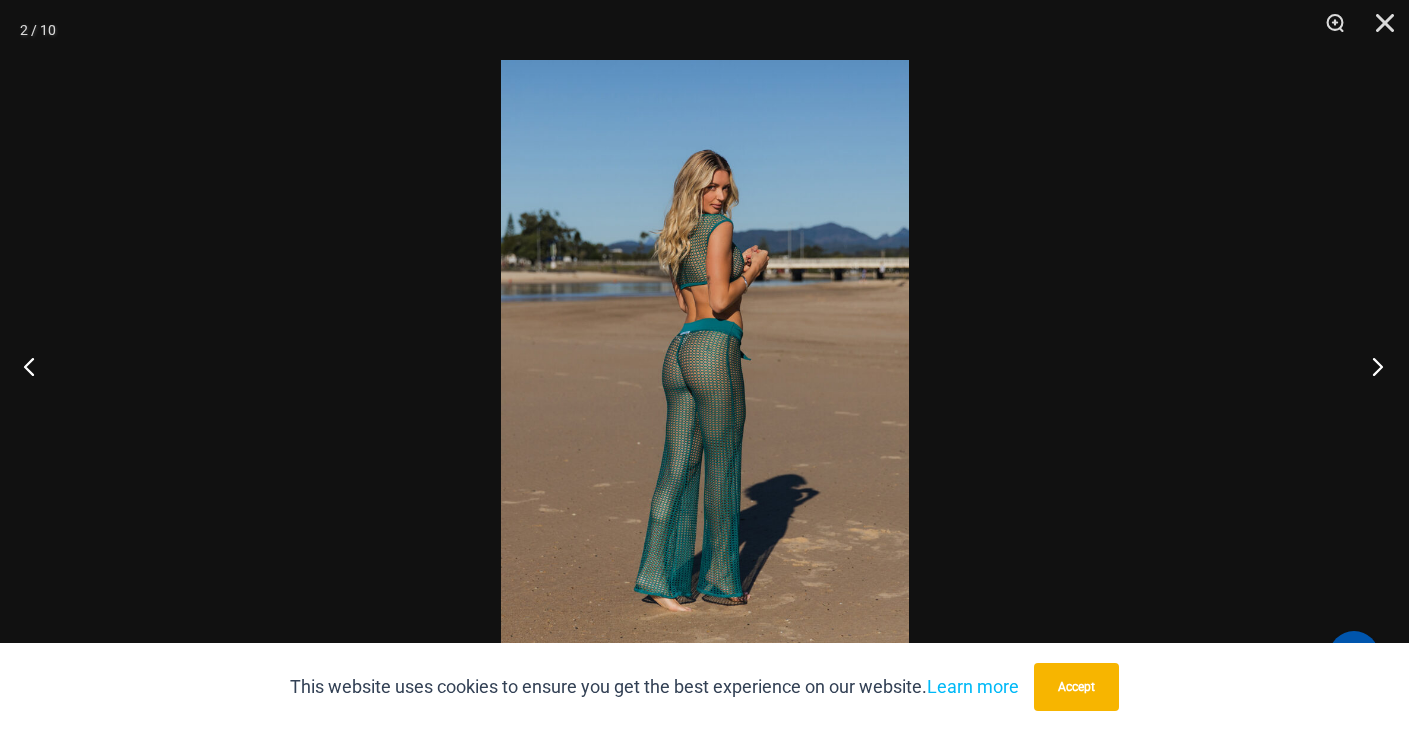click at bounding box center [1371, 366] 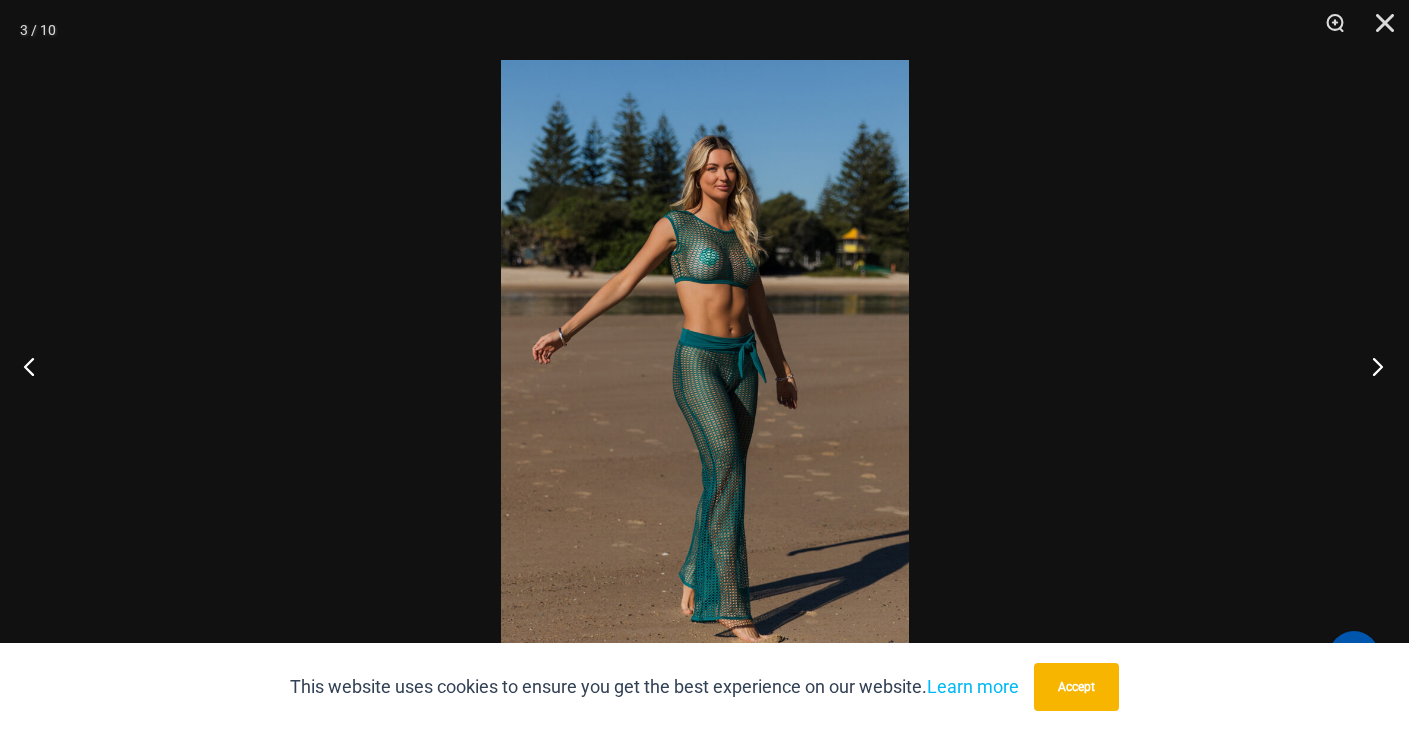 click at bounding box center [1371, 366] 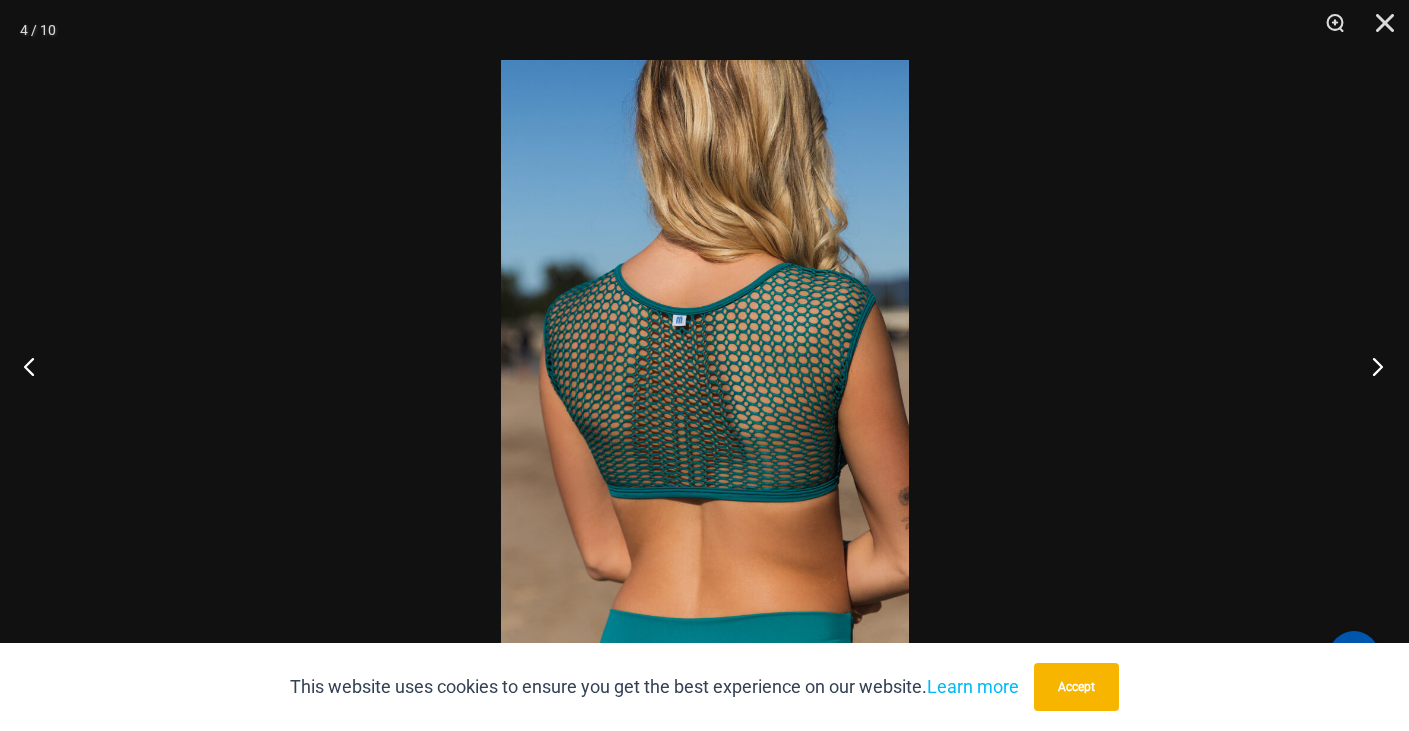 click at bounding box center [1371, 366] 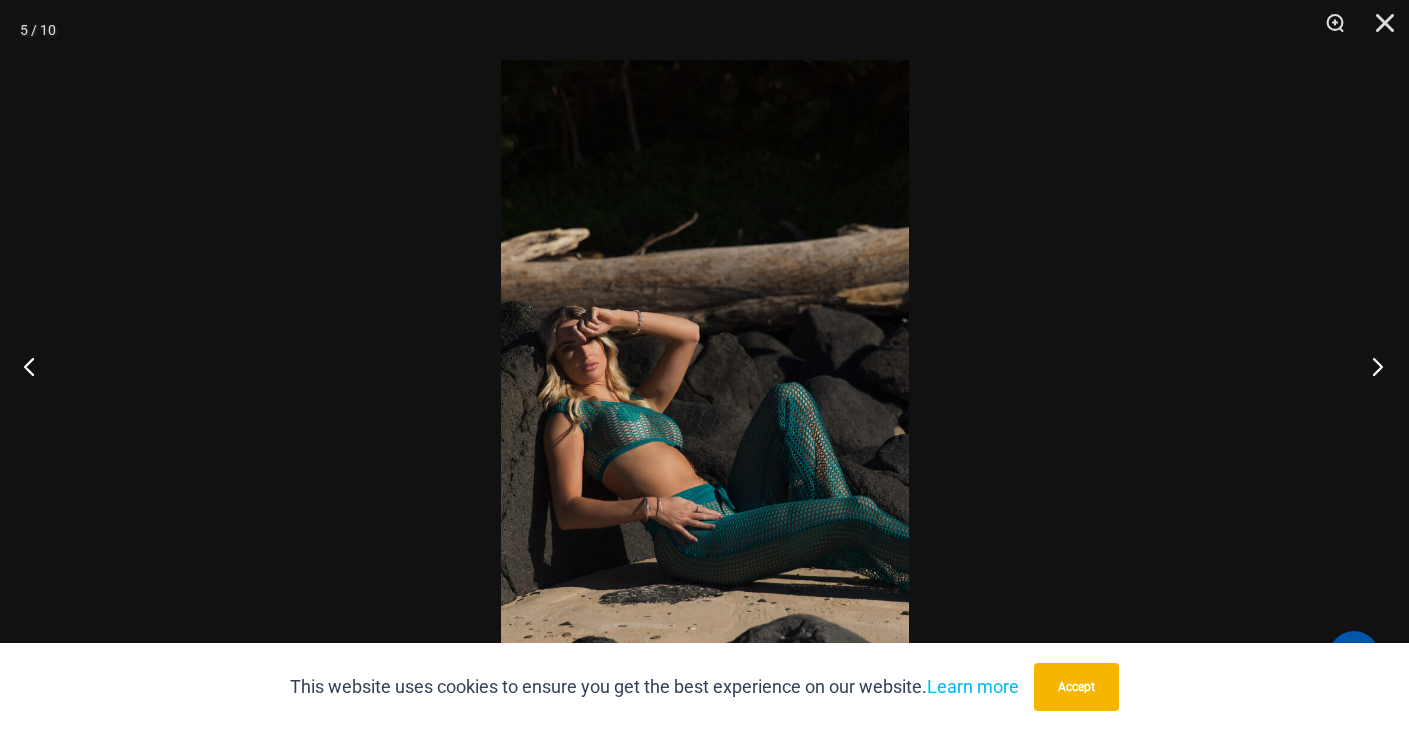 click at bounding box center (1371, 366) 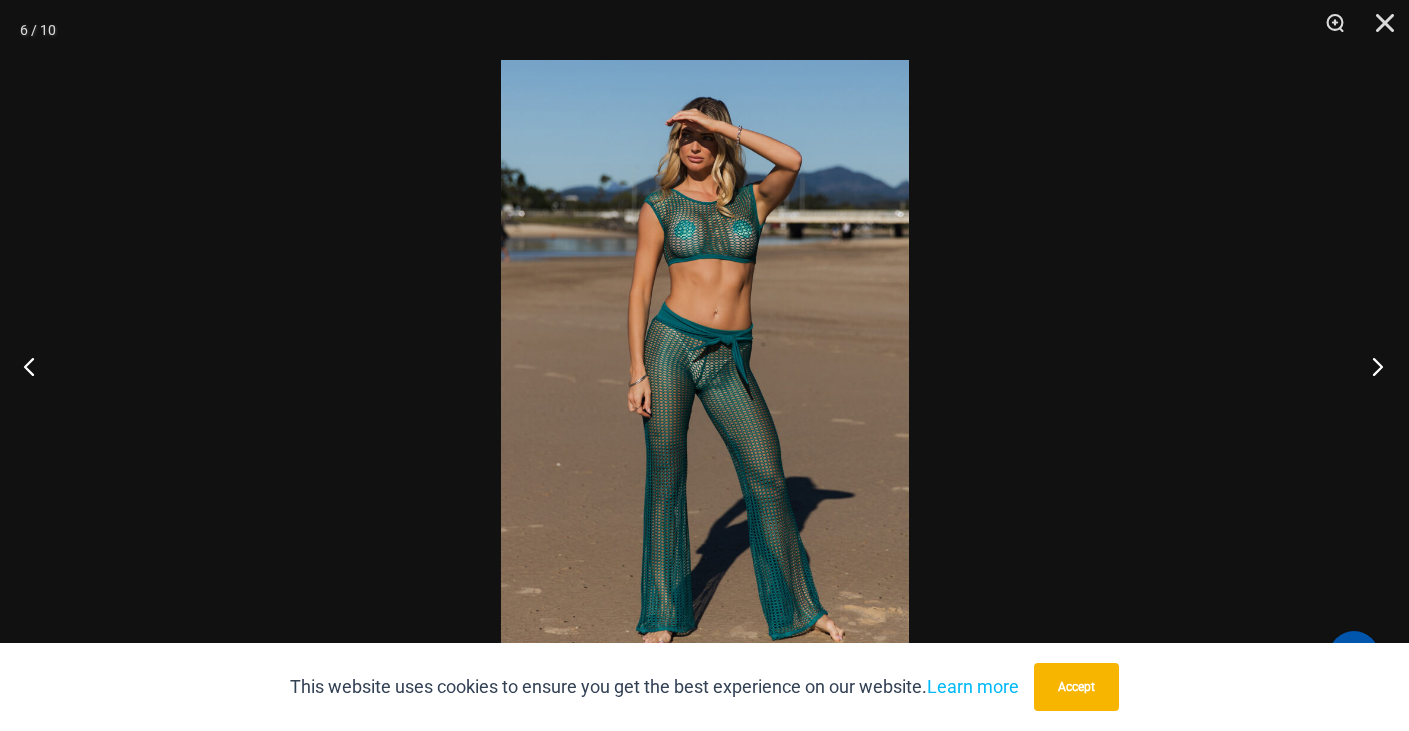 click at bounding box center (1371, 366) 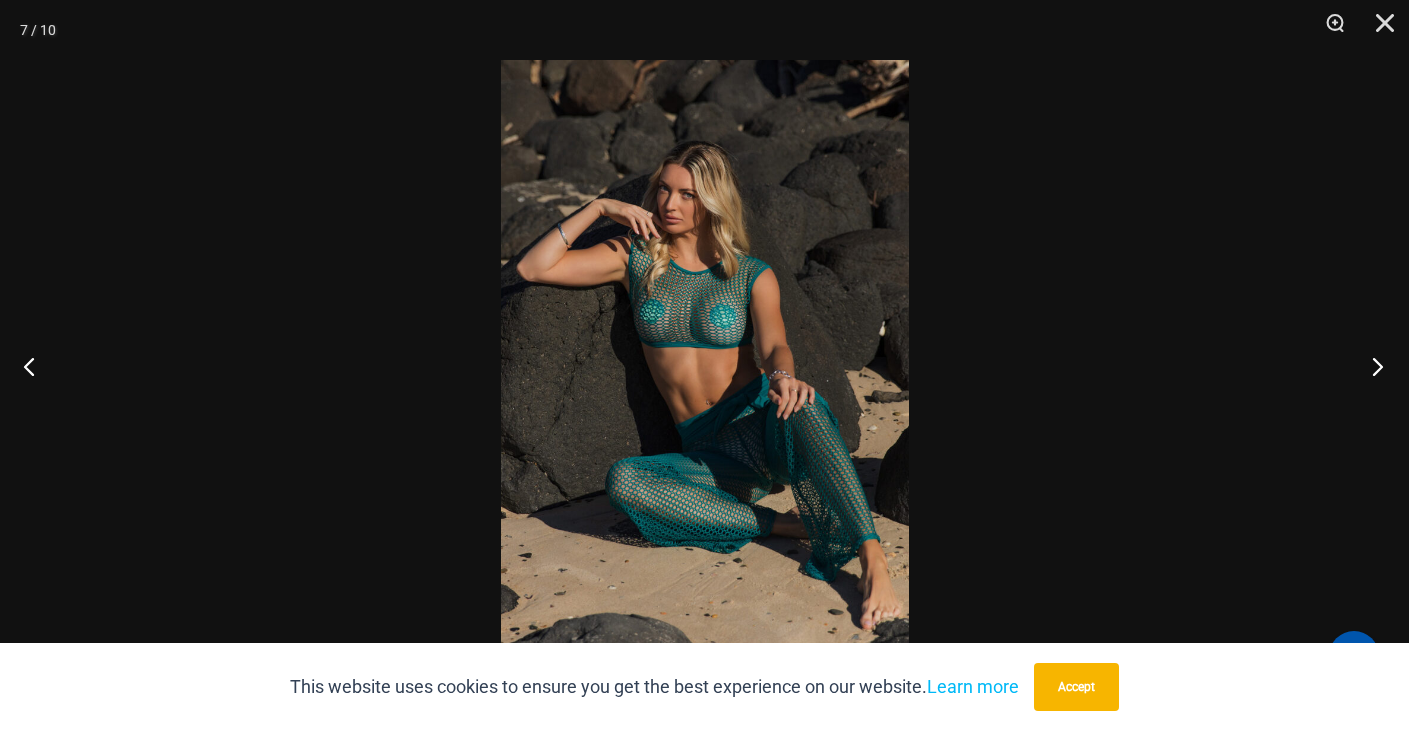 click at bounding box center [1371, 366] 